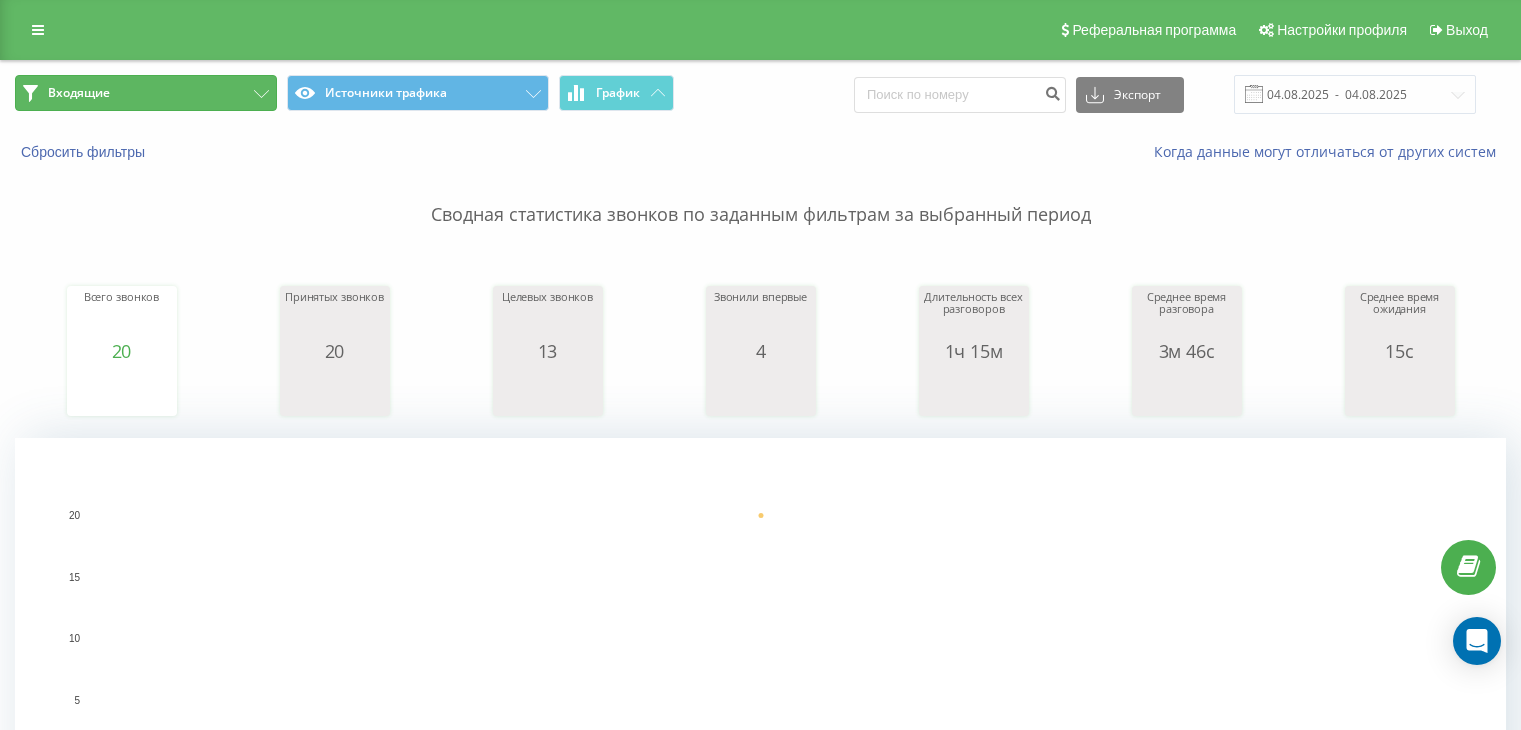 click on "Входящие" at bounding box center [146, 93] 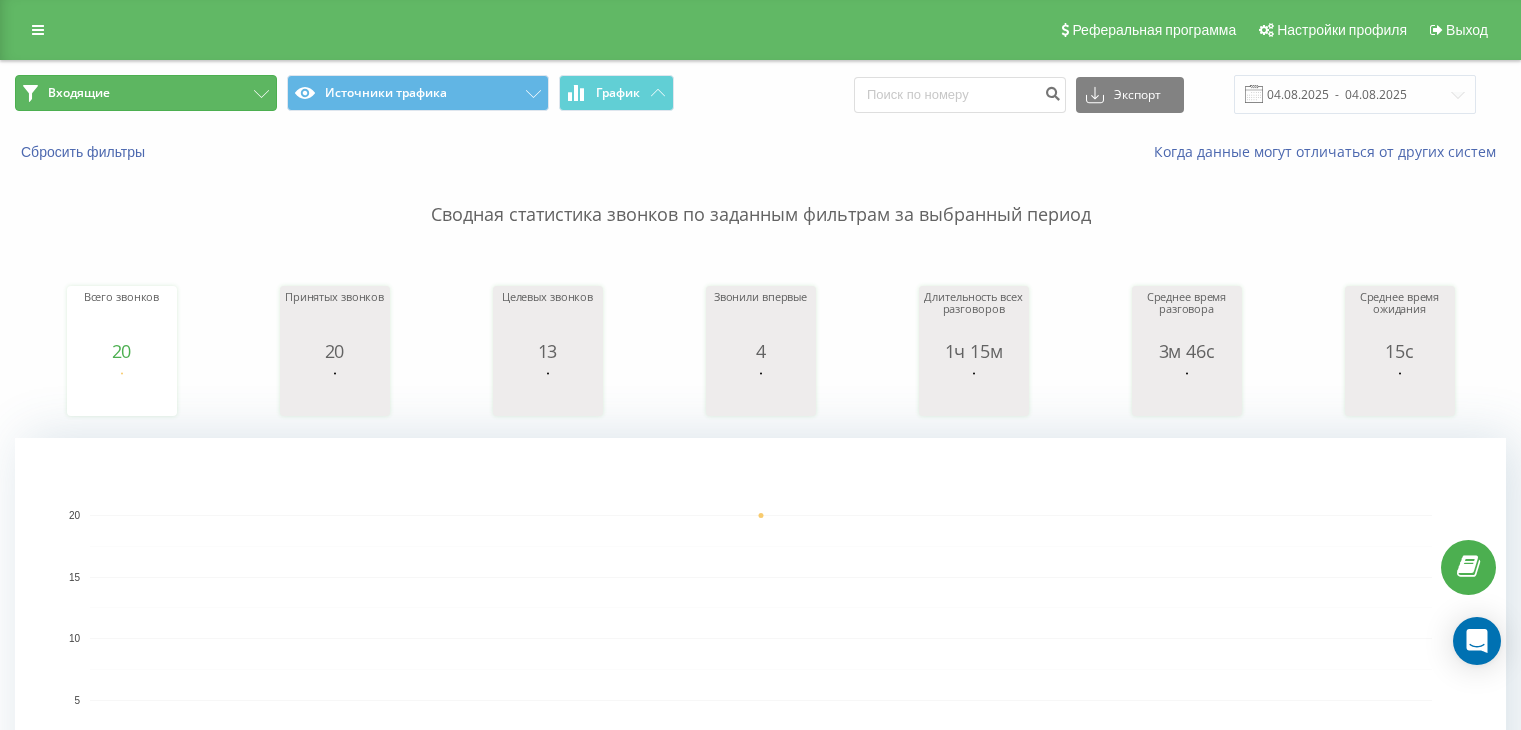 scroll, scrollTop: 0, scrollLeft: 0, axis: both 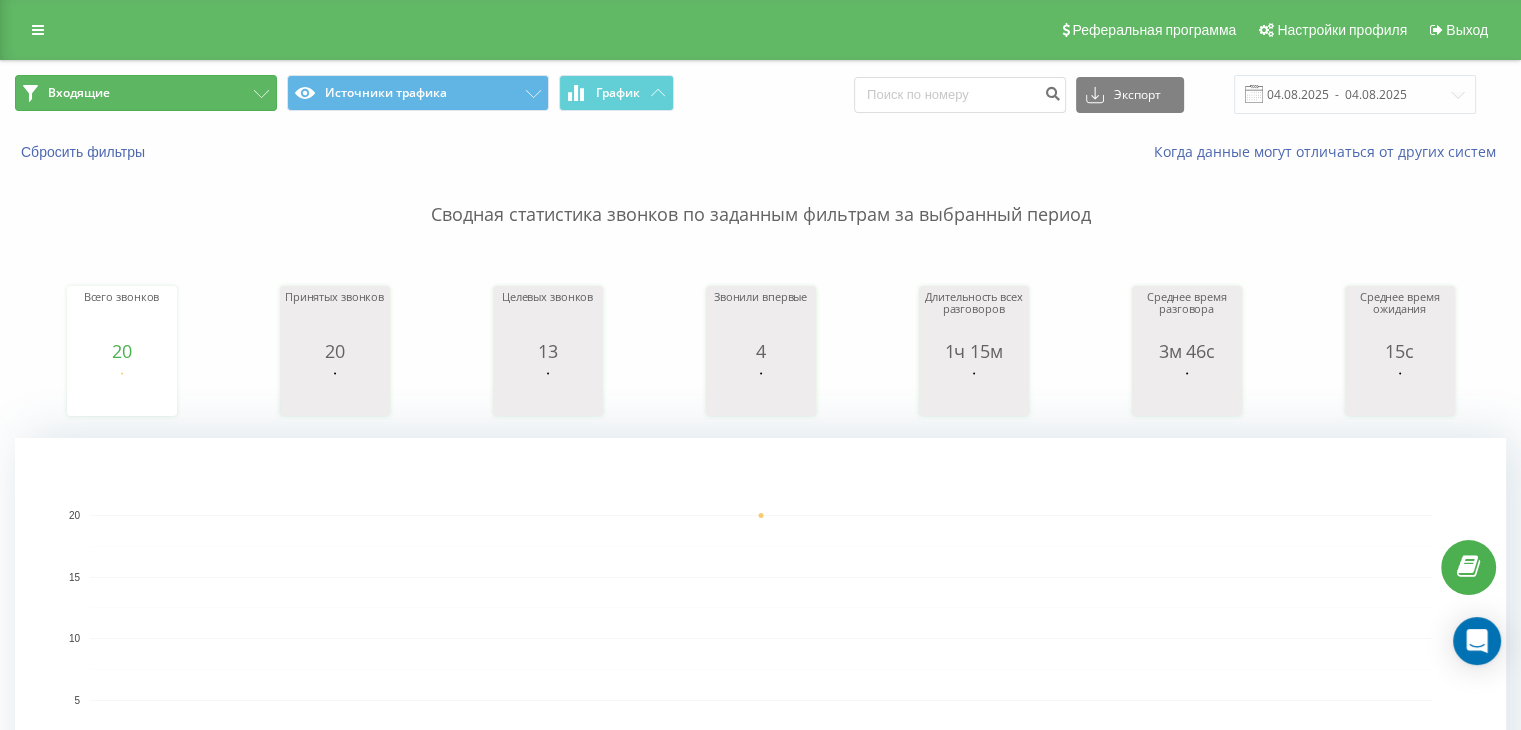 click on "Входящие" at bounding box center (146, 93) 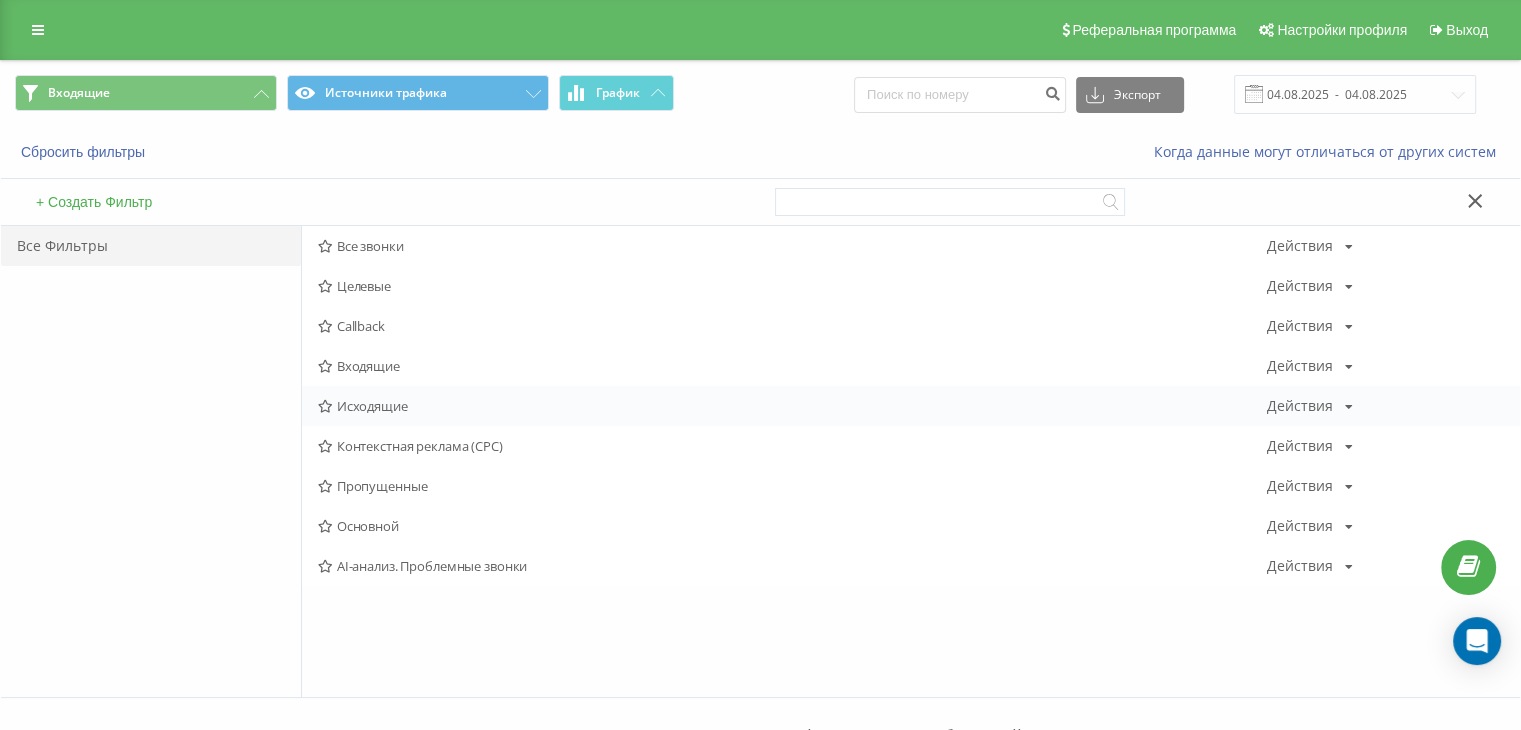 click on "Исходящие" at bounding box center (792, 406) 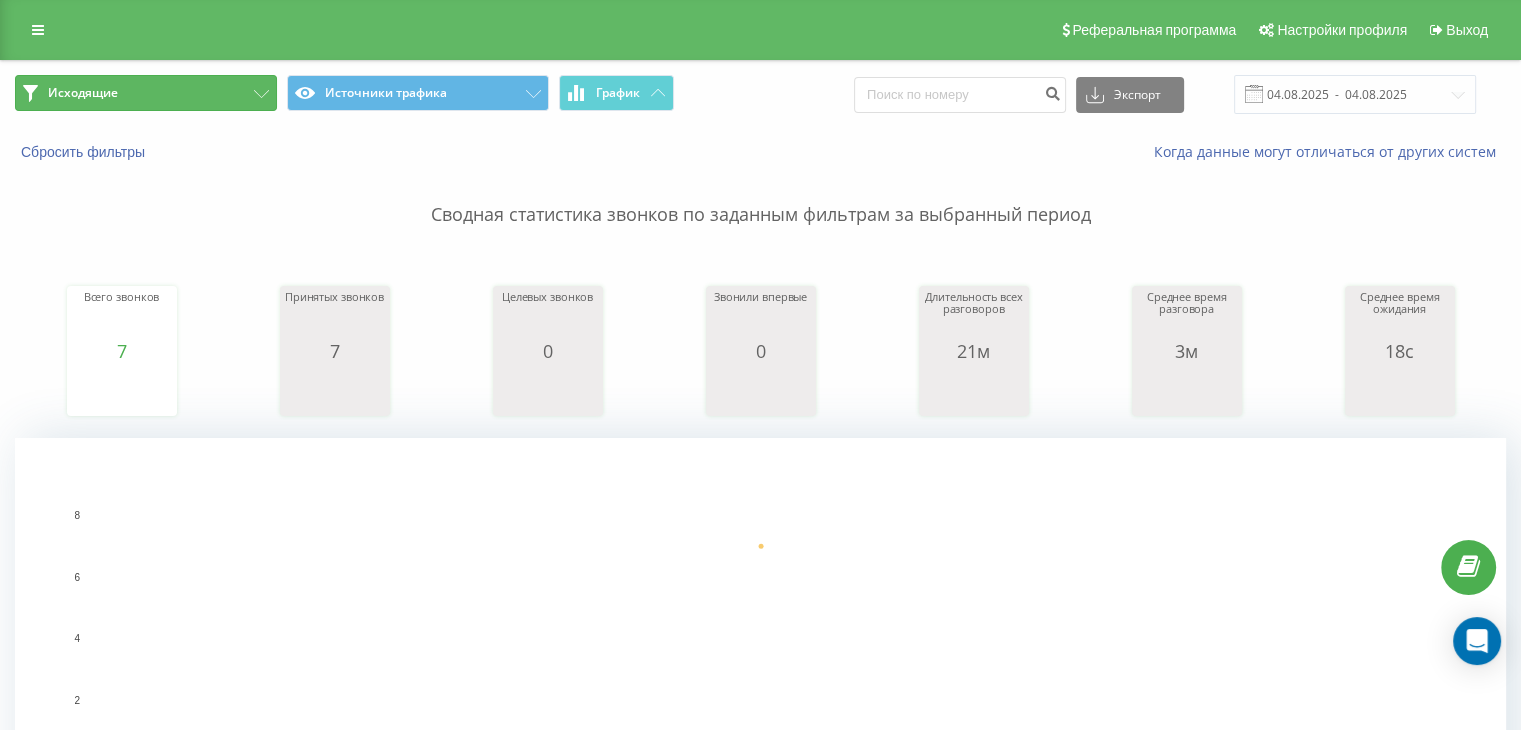 click on "Исходящие" at bounding box center [146, 93] 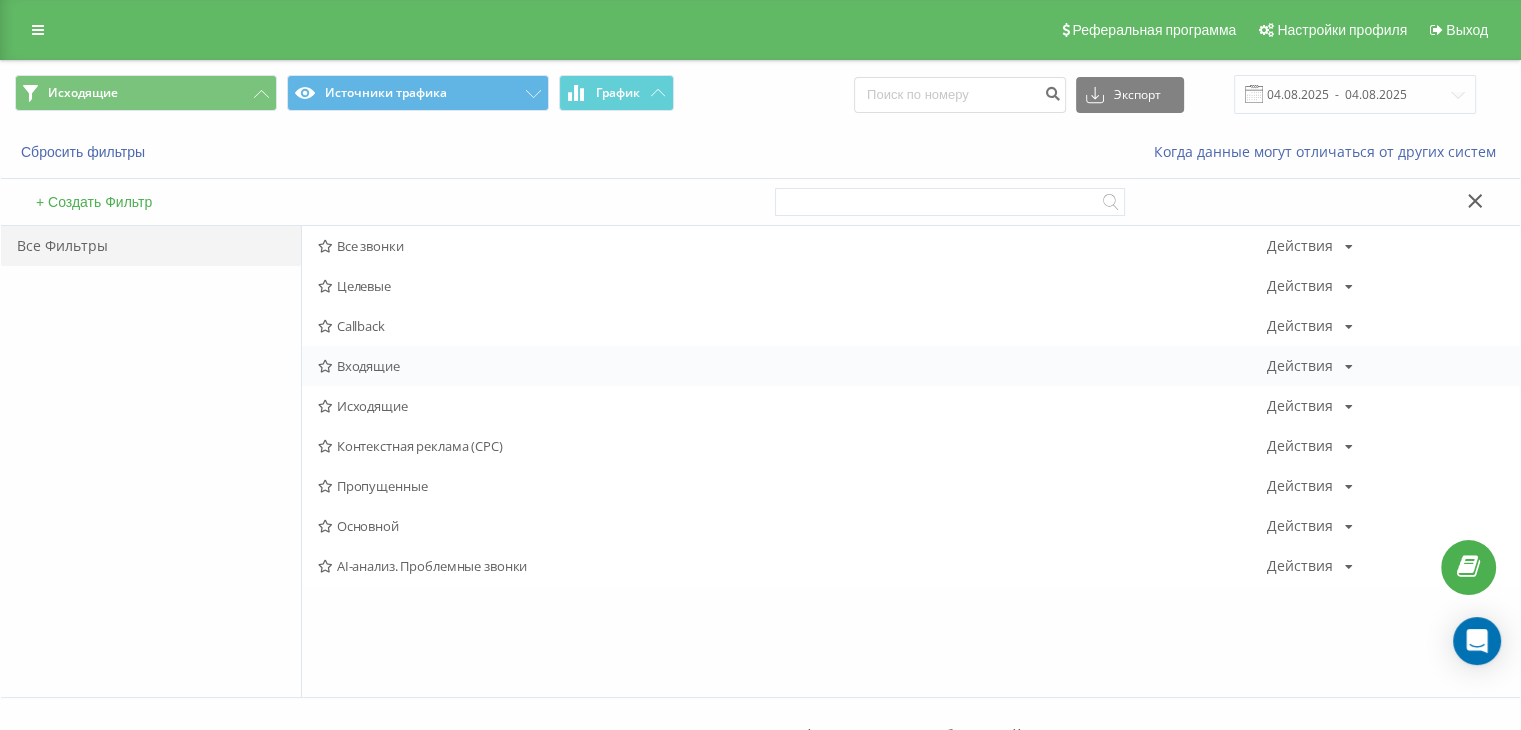 click on "Входящие" at bounding box center [792, 366] 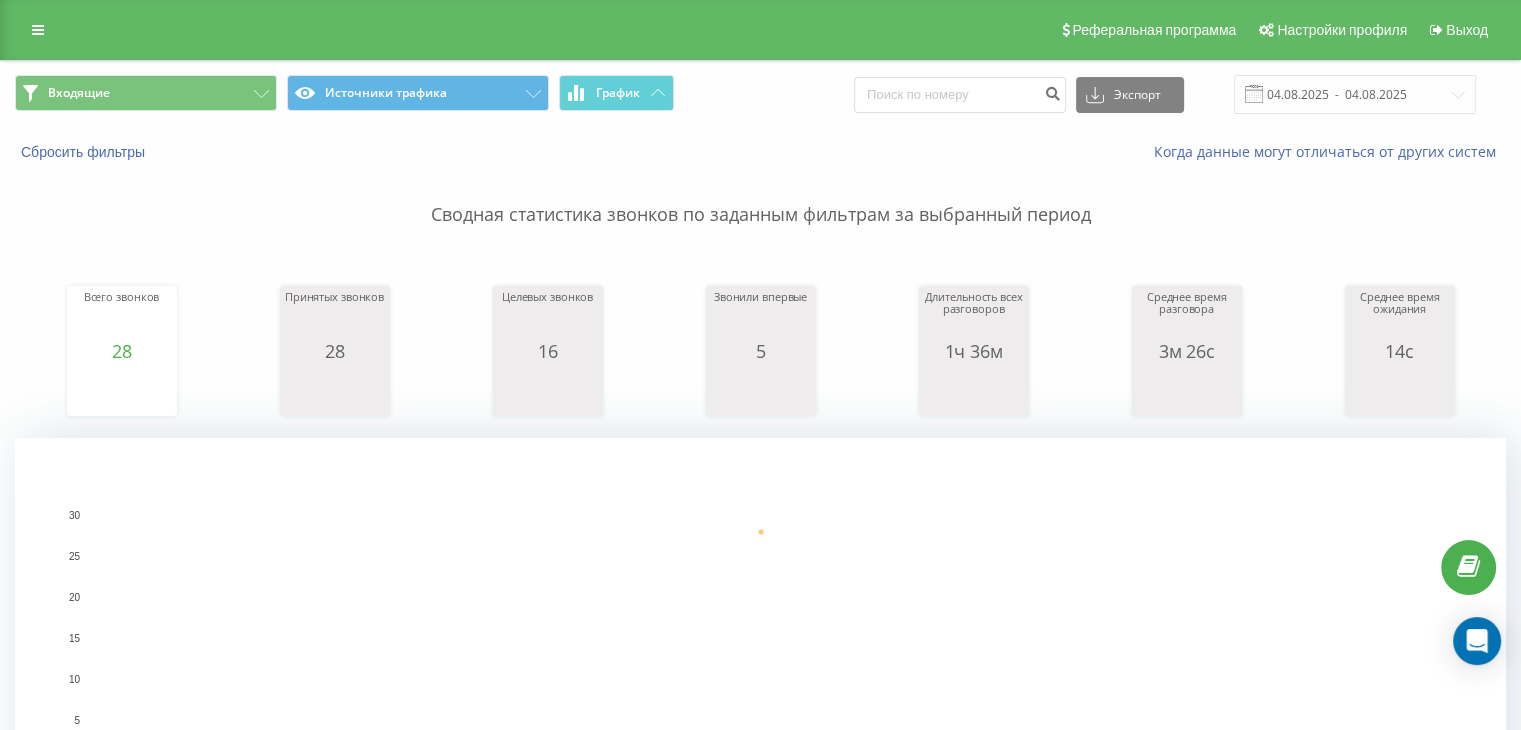 click on "Реферальная программа Настройки профиля Выход" at bounding box center [760, 30] 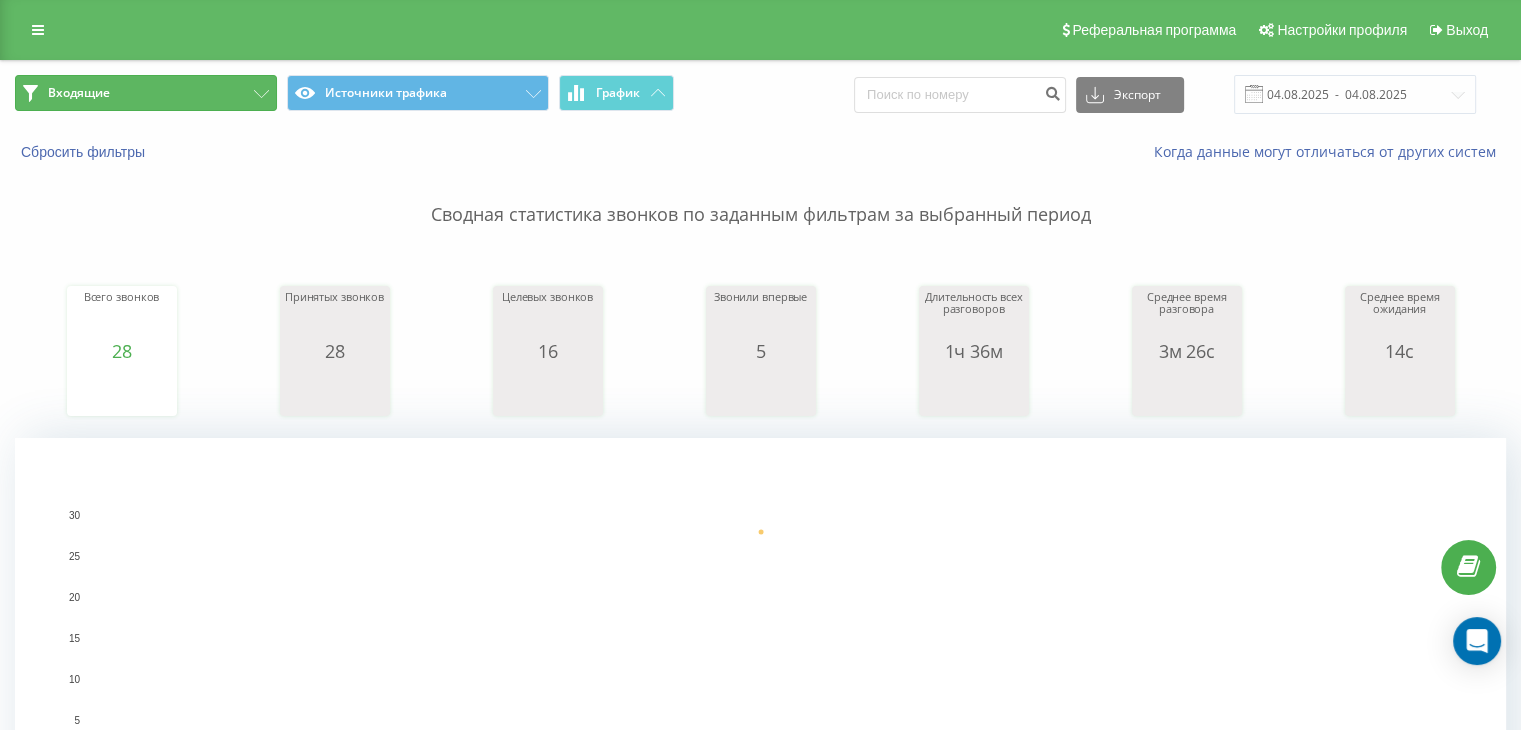 drag, startPoint x: 176, startPoint y: 103, endPoint x: 281, endPoint y: 165, distance: 121.93851 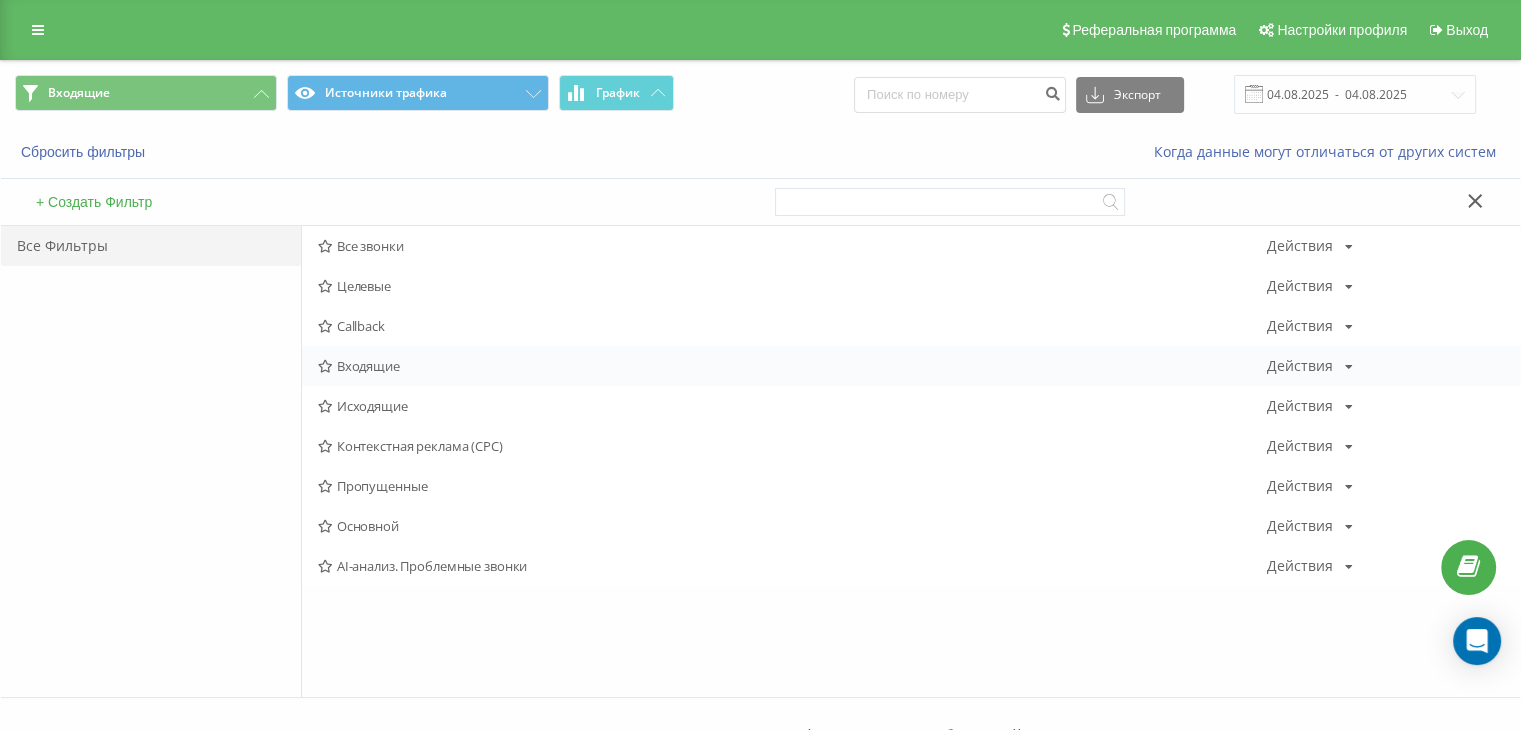 click on "Входящие Действия Редактировать Копировать Удалить По умолчанию Поделиться" at bounding box center (911, 366) 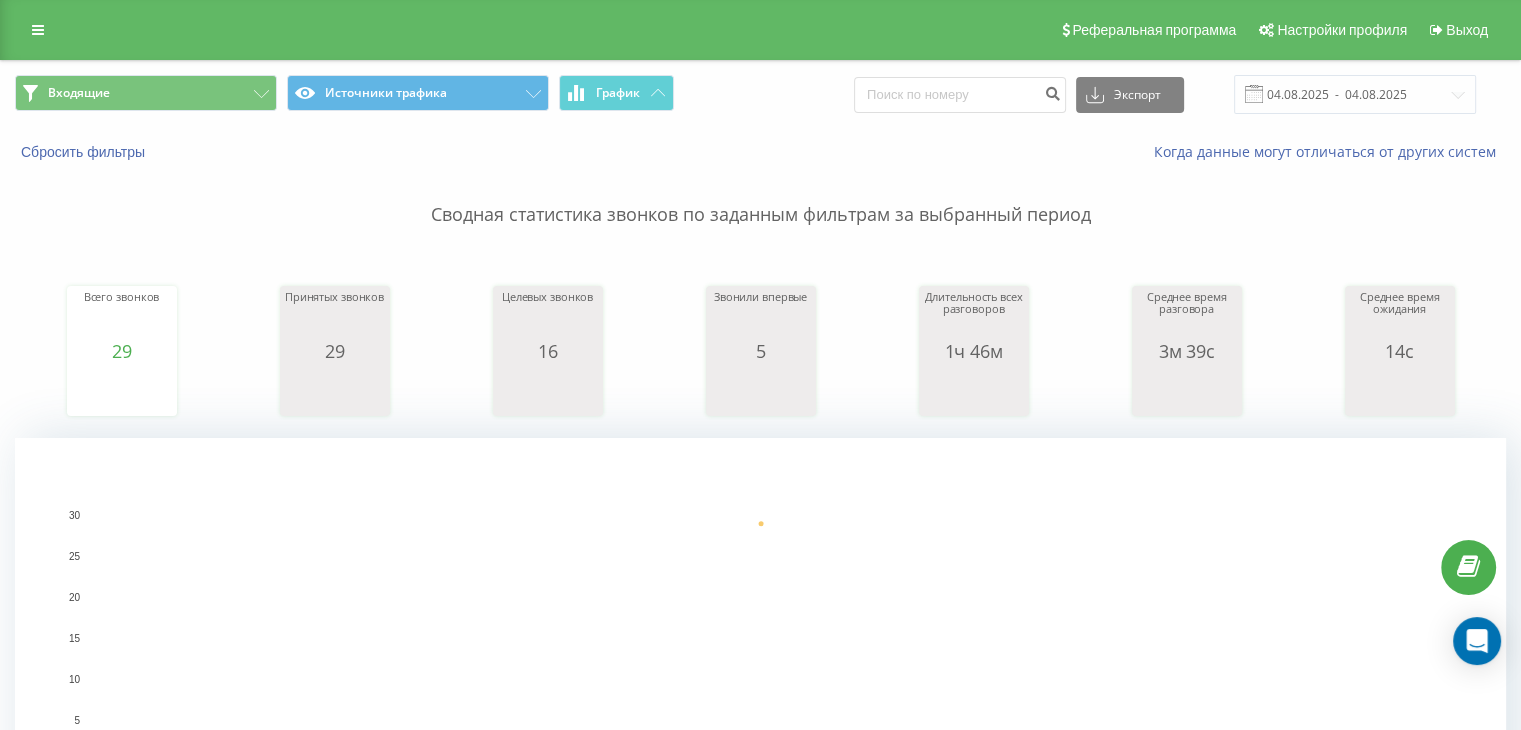 click on "Входящие Источники трафика График Экспорт .csv .xls .xlsx 04.08.2025  -  04.08.2025" at bounding box center [760, 94] 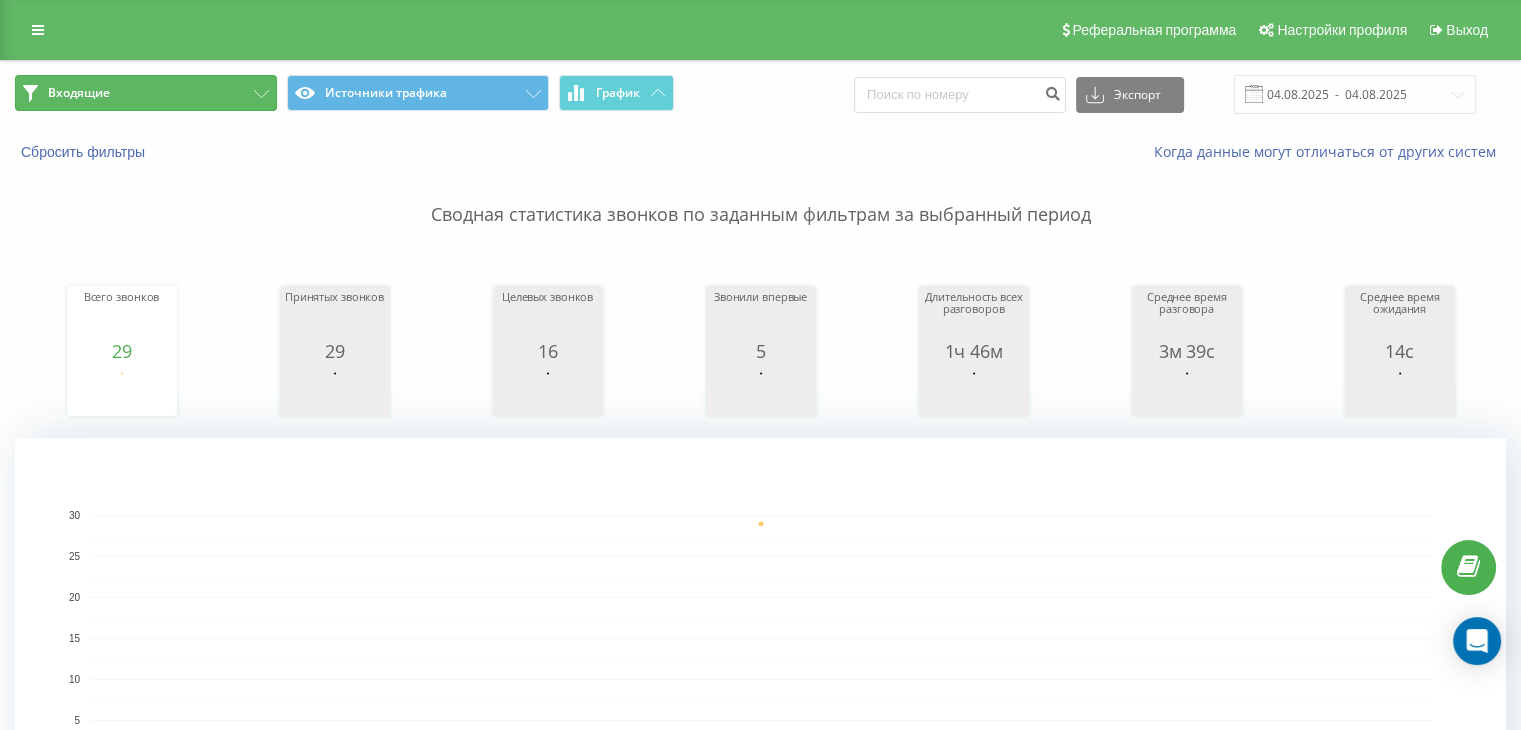 click on "Входящие" at bounding box center [146, 93] 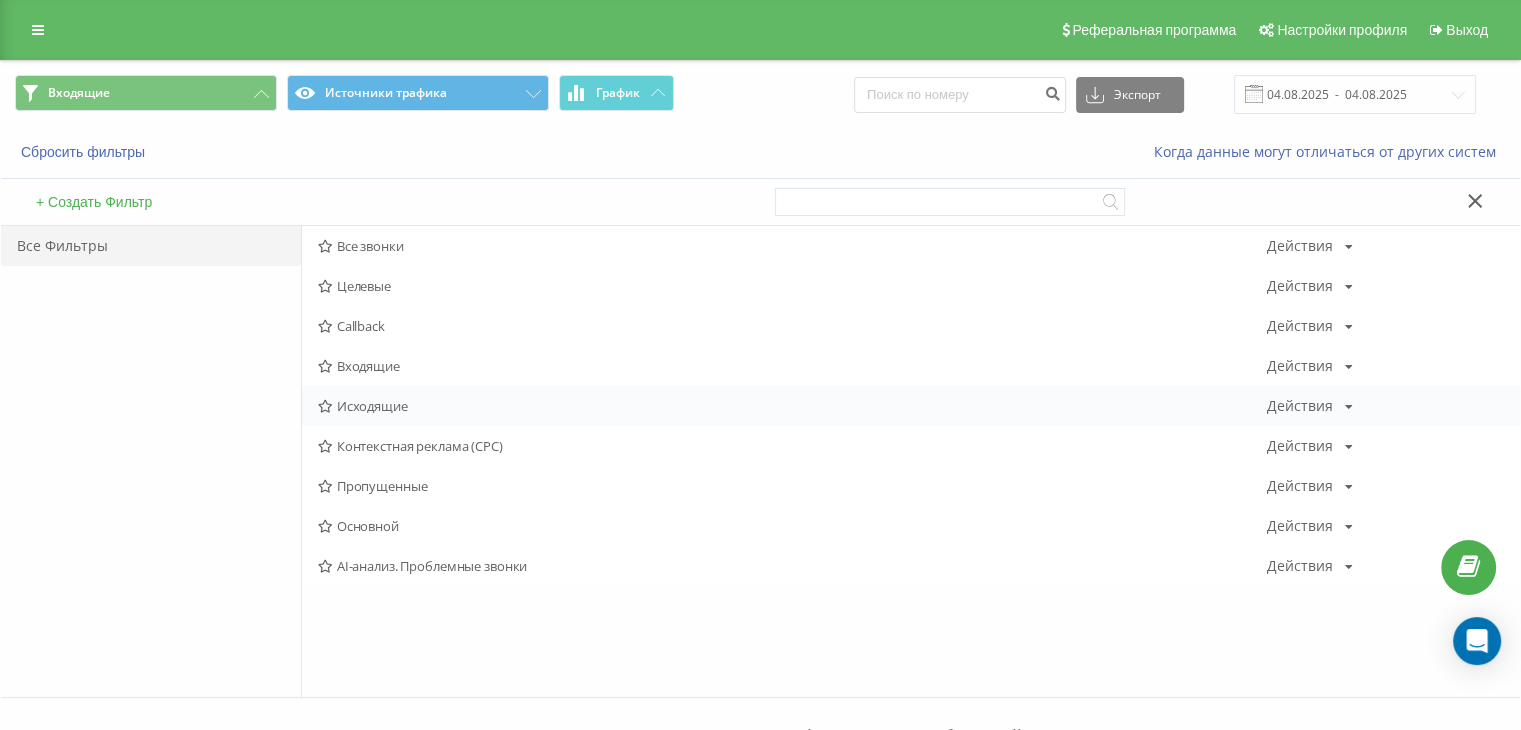 click on "Исходящие" at bounding box center (792, 406) 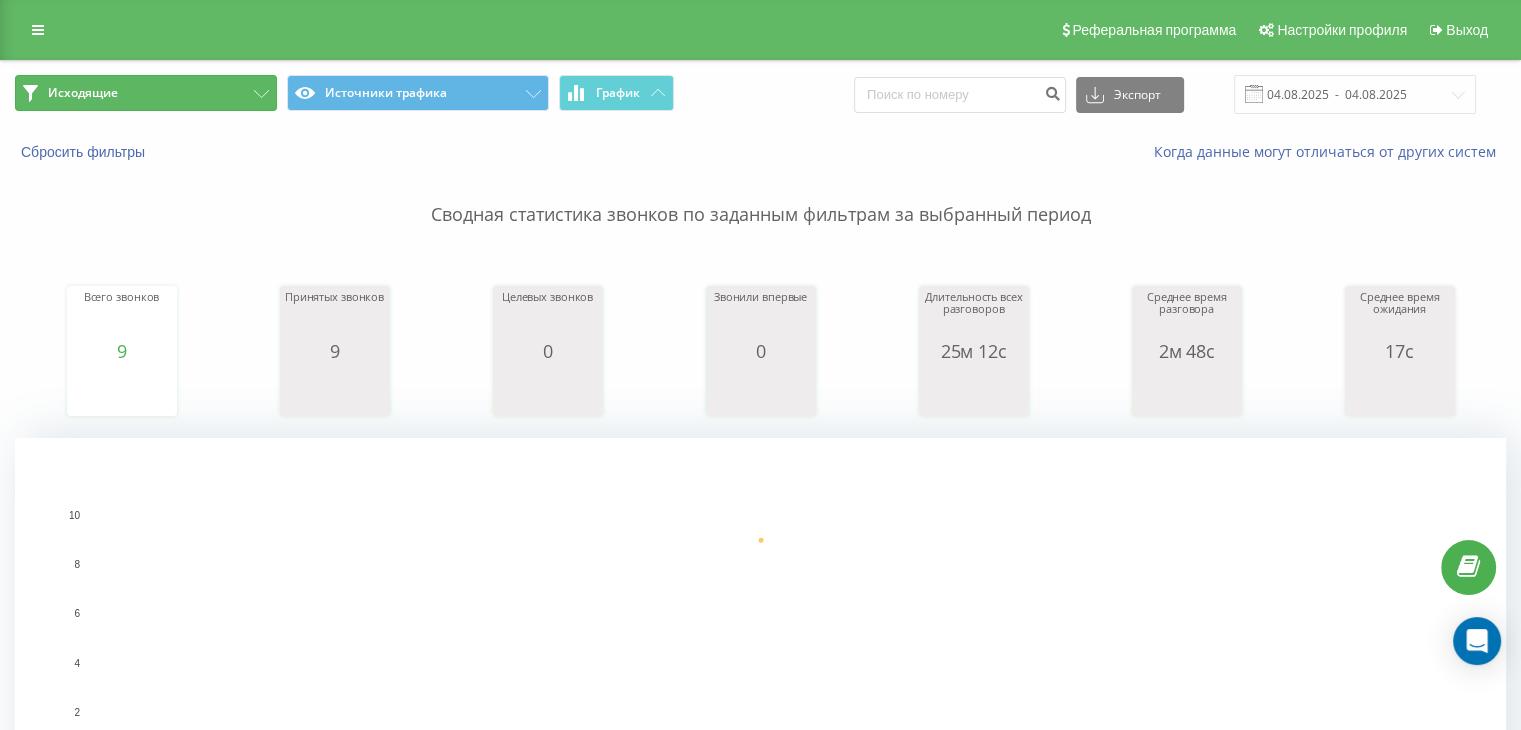 click on "Исходящие" at bounding box center (146, 93) 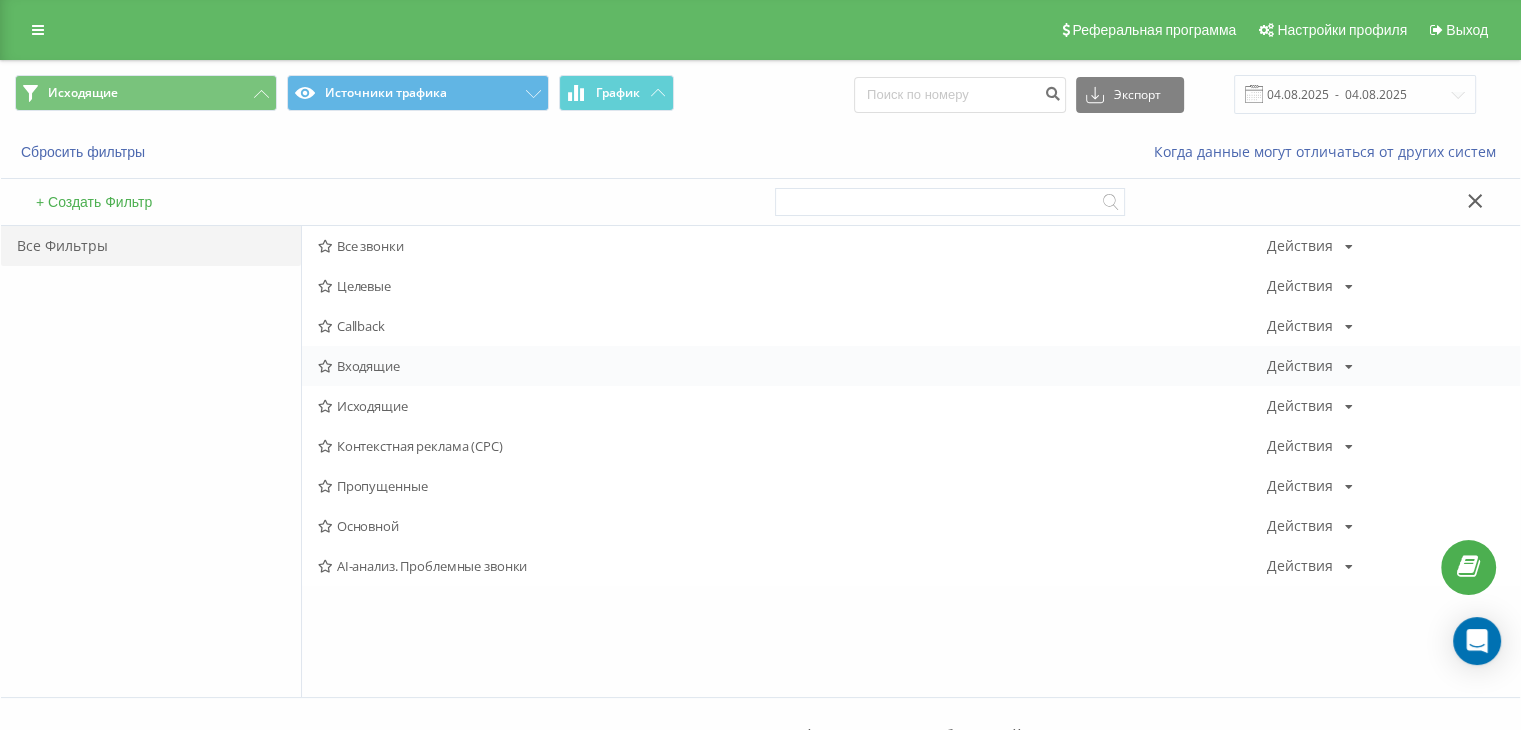 click on "Входящие" at bounding box center (792, 366) 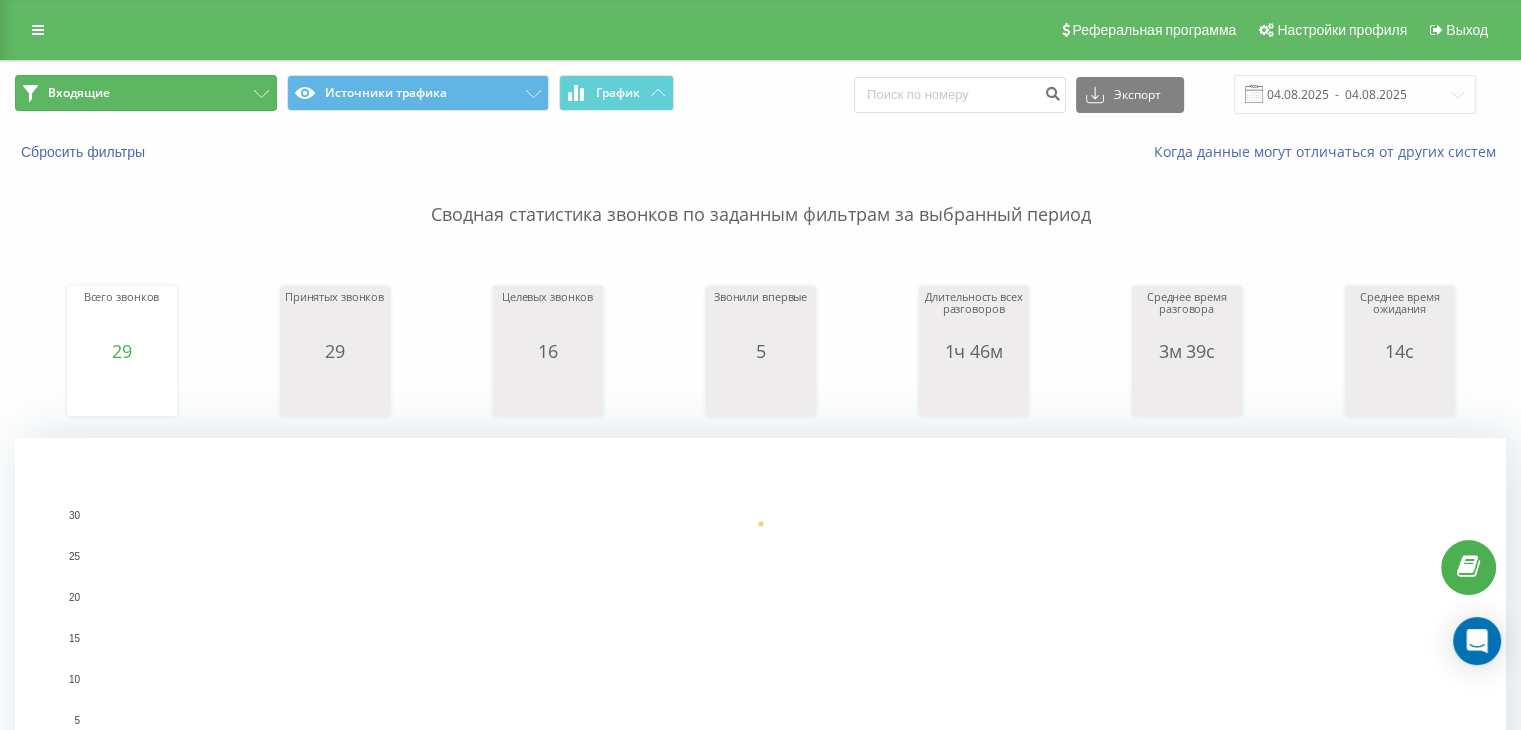 click on "Входящие" at bounding box center (146, 93) 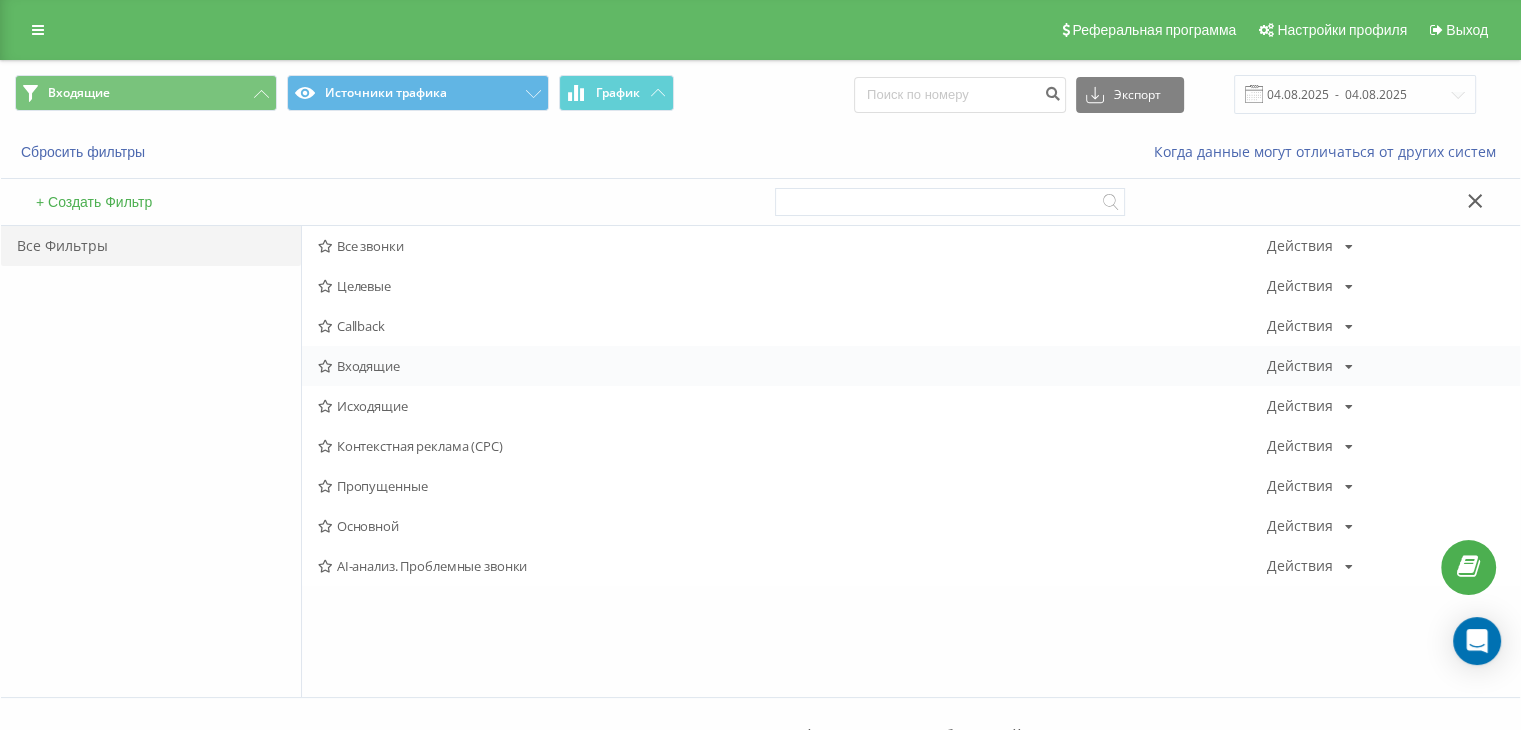 click on "Входящие" at bounding box center [792, 366] 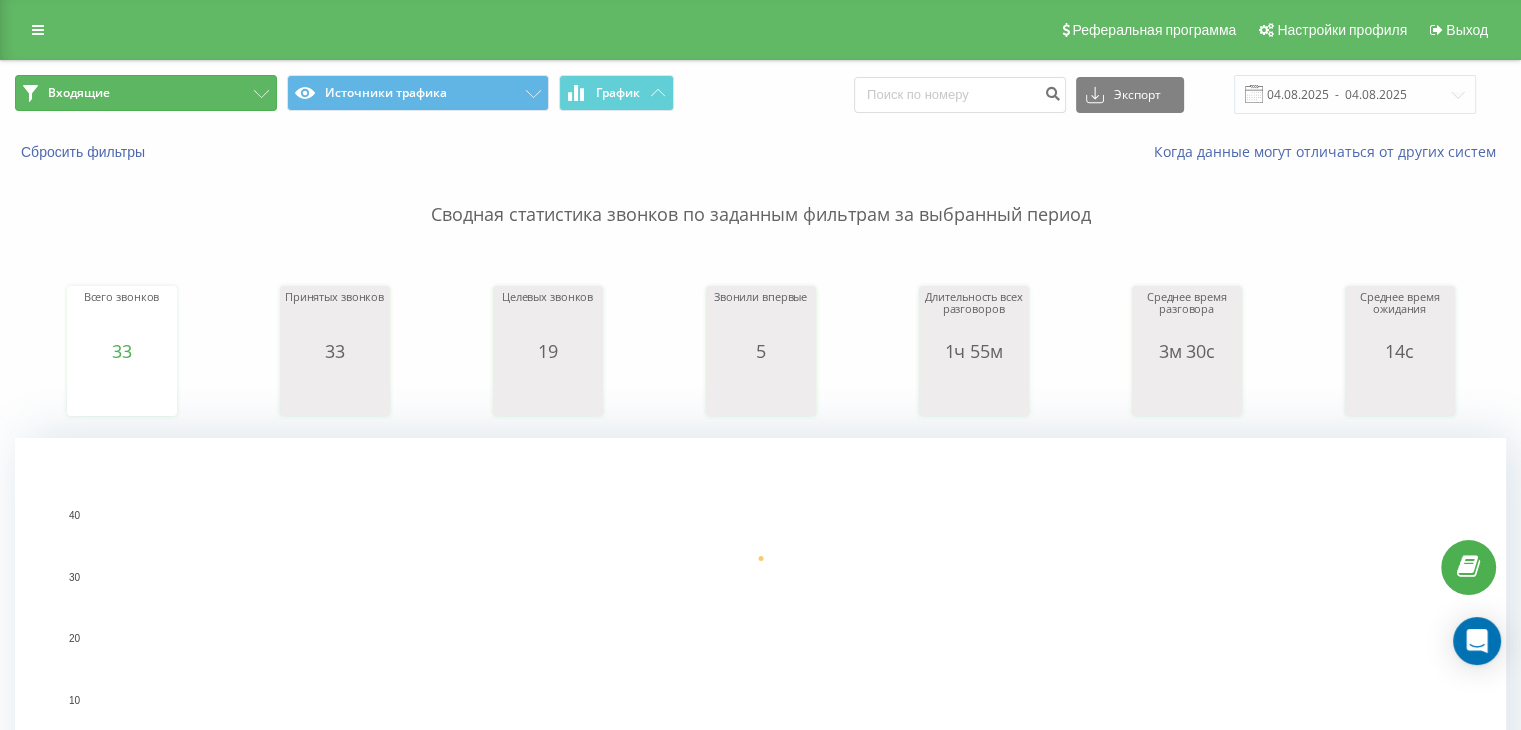 click on "Входящие" at bounding box center (146, 93) 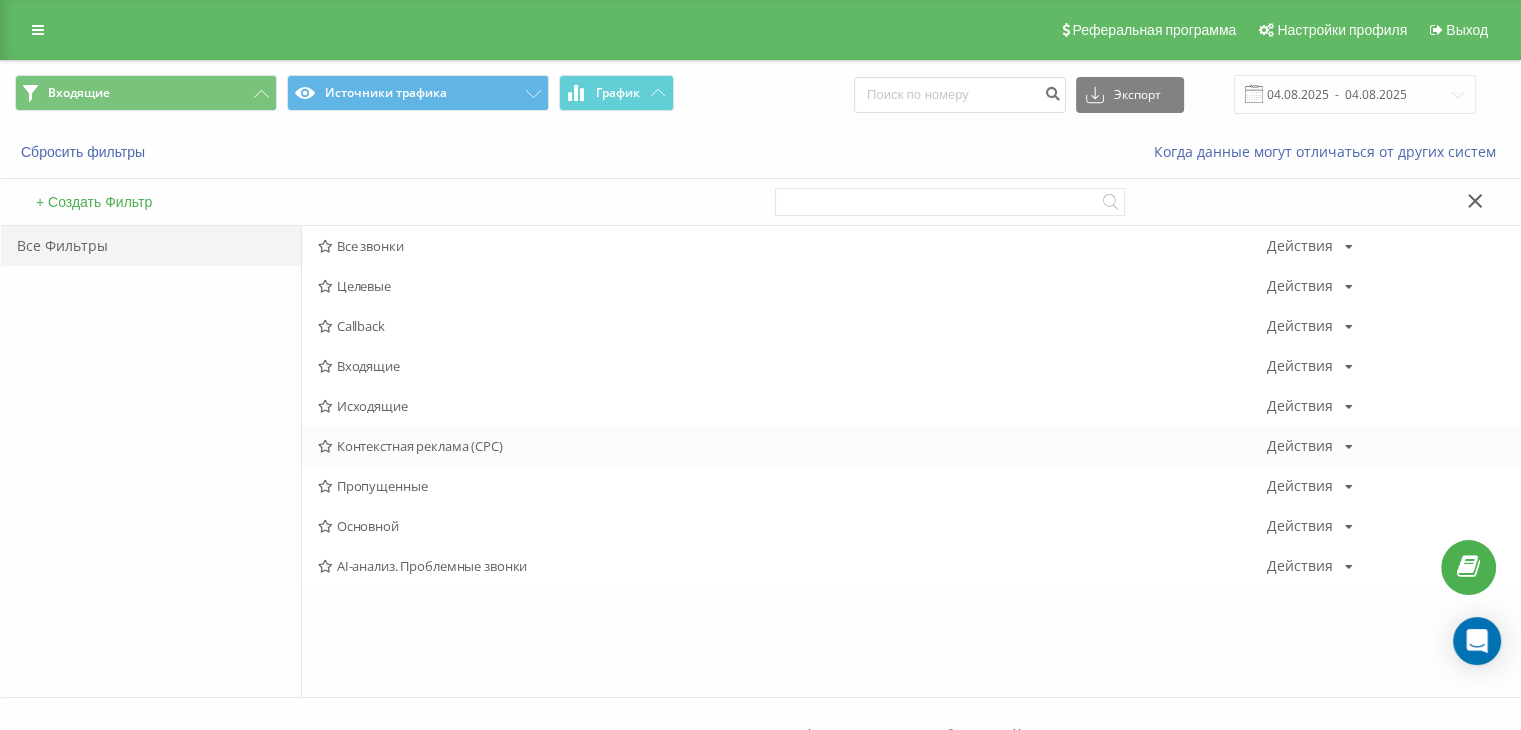 click on "Контекстная реклама (CPC) Действия Редактировать Копировать Удалить По умолчанию Поделиться" at bounding box center (911, 446) 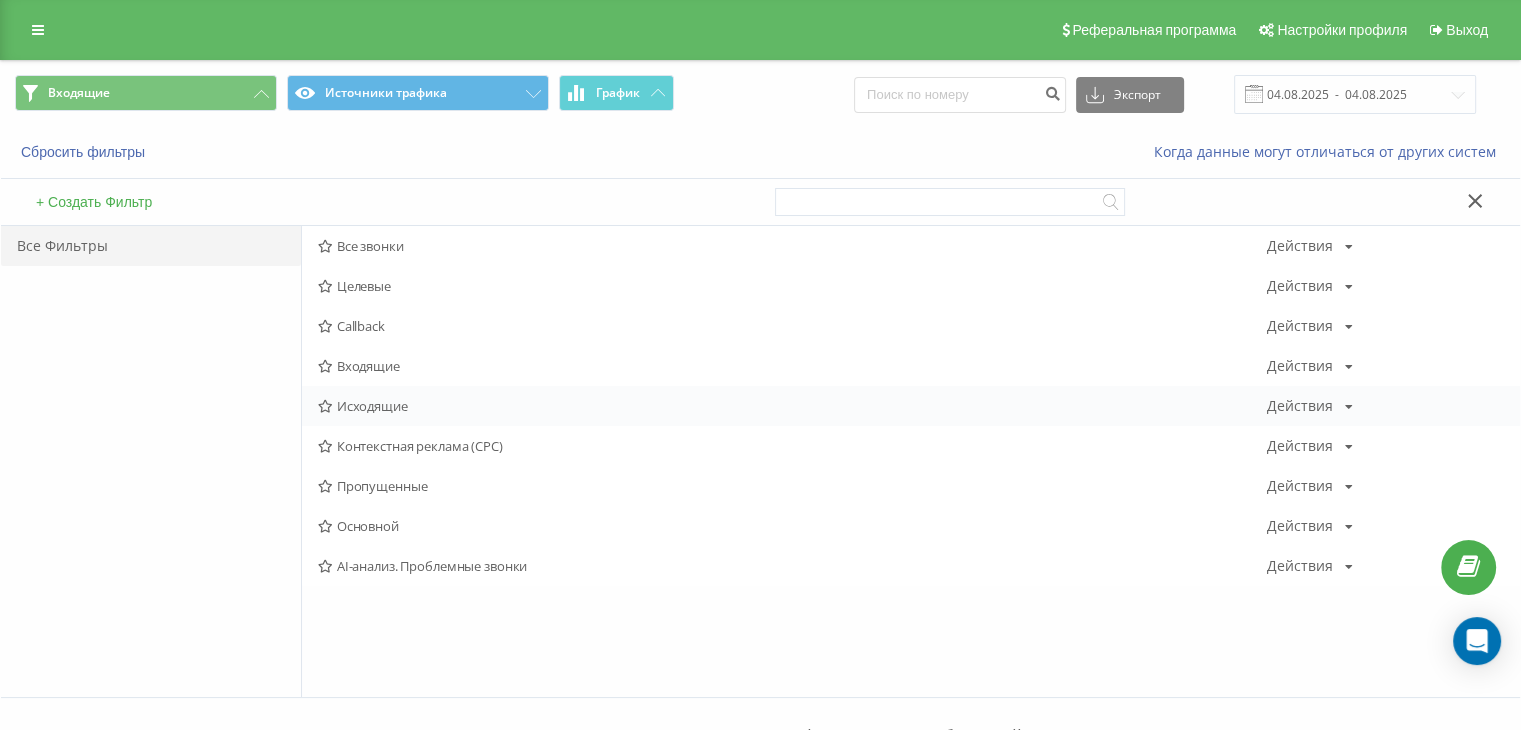 click on "Исходящие Действия Редактировать Копировать Удалить По умолчанию Поделиться" at bounding box center [911, 406] 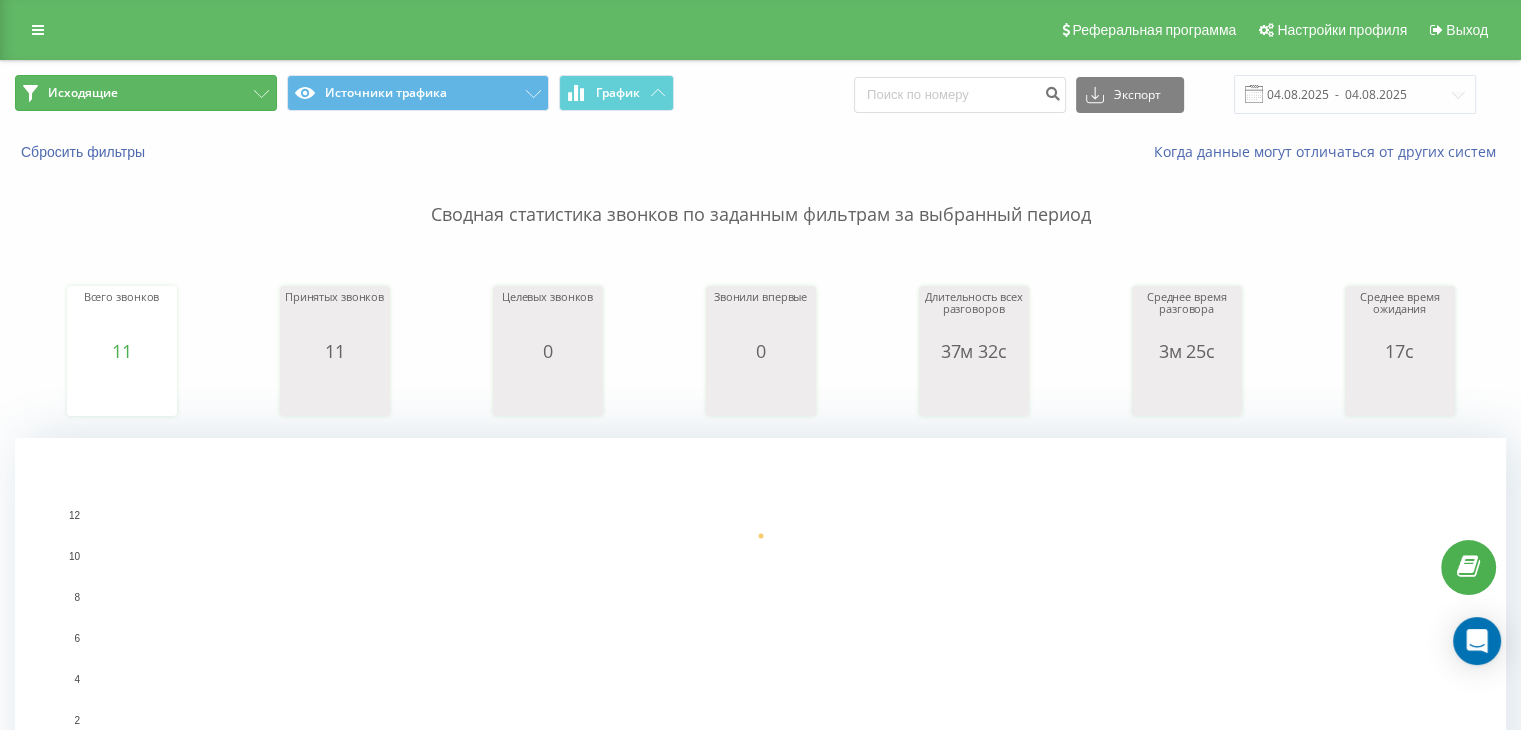 click on "Исходящие" at bounding box center (146, 93) 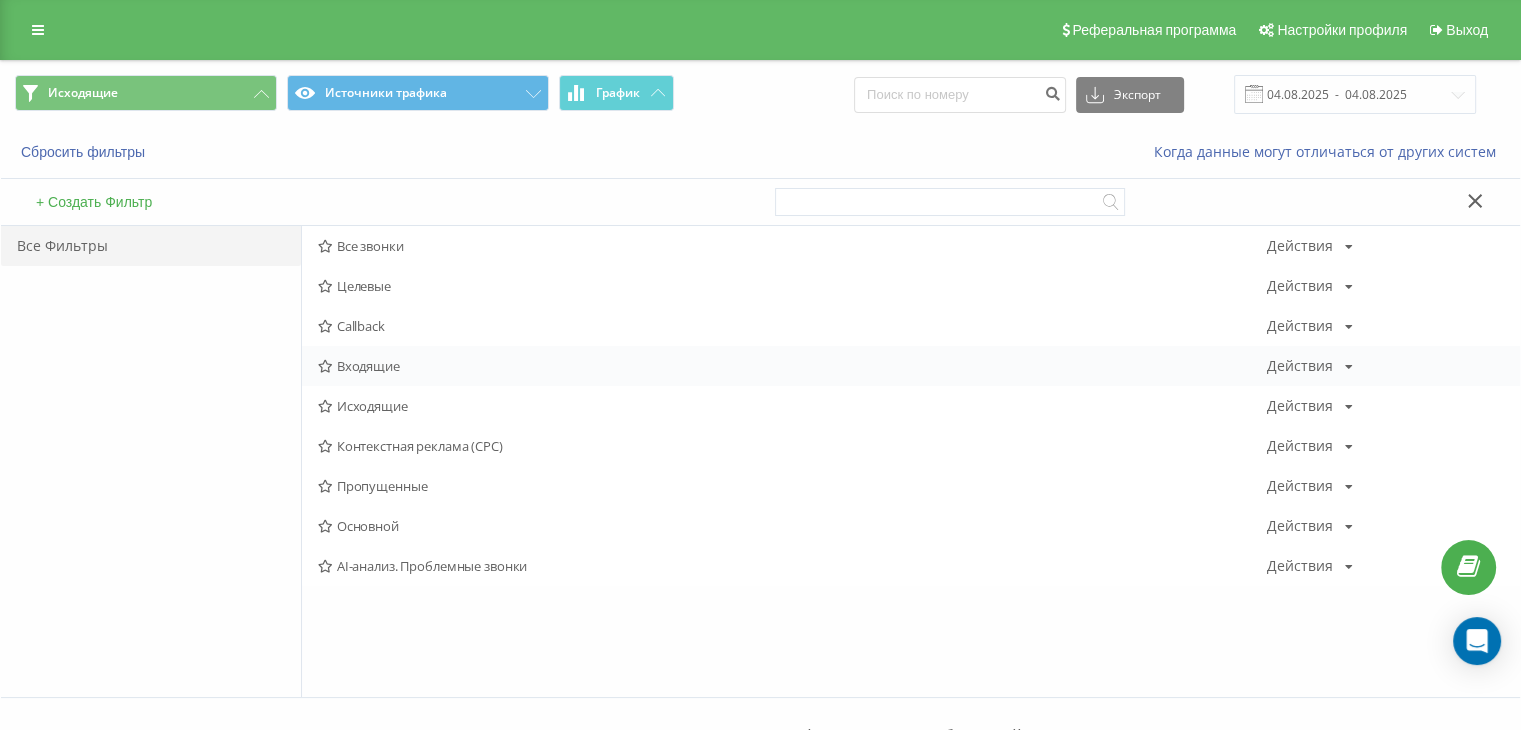 click on "Входящие Действия Редактировать Копировать Удалить По умолчанию Поделиться" at bounding box center (911, 366) 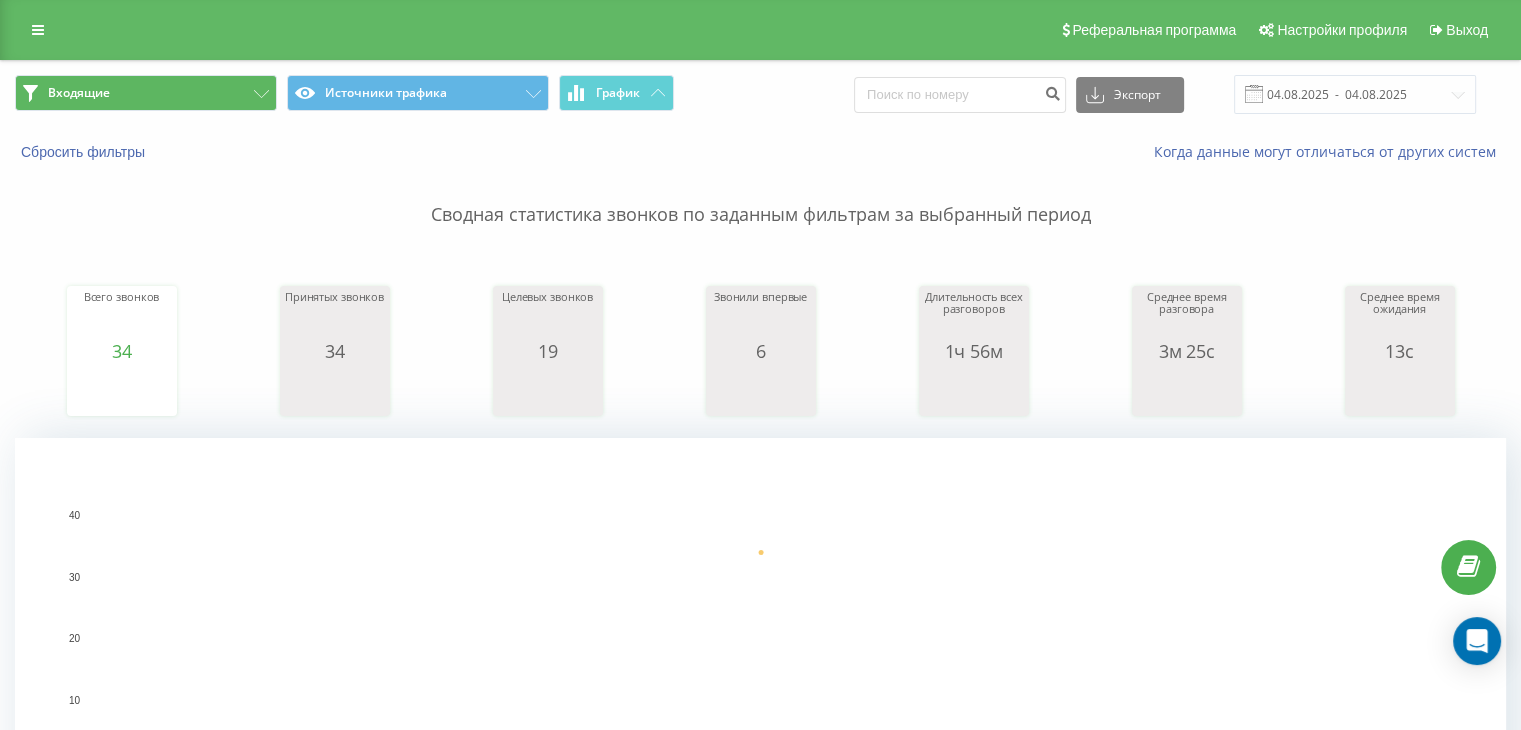 click on "Входящие Источники трафика График" at bounding box center [380, 94] 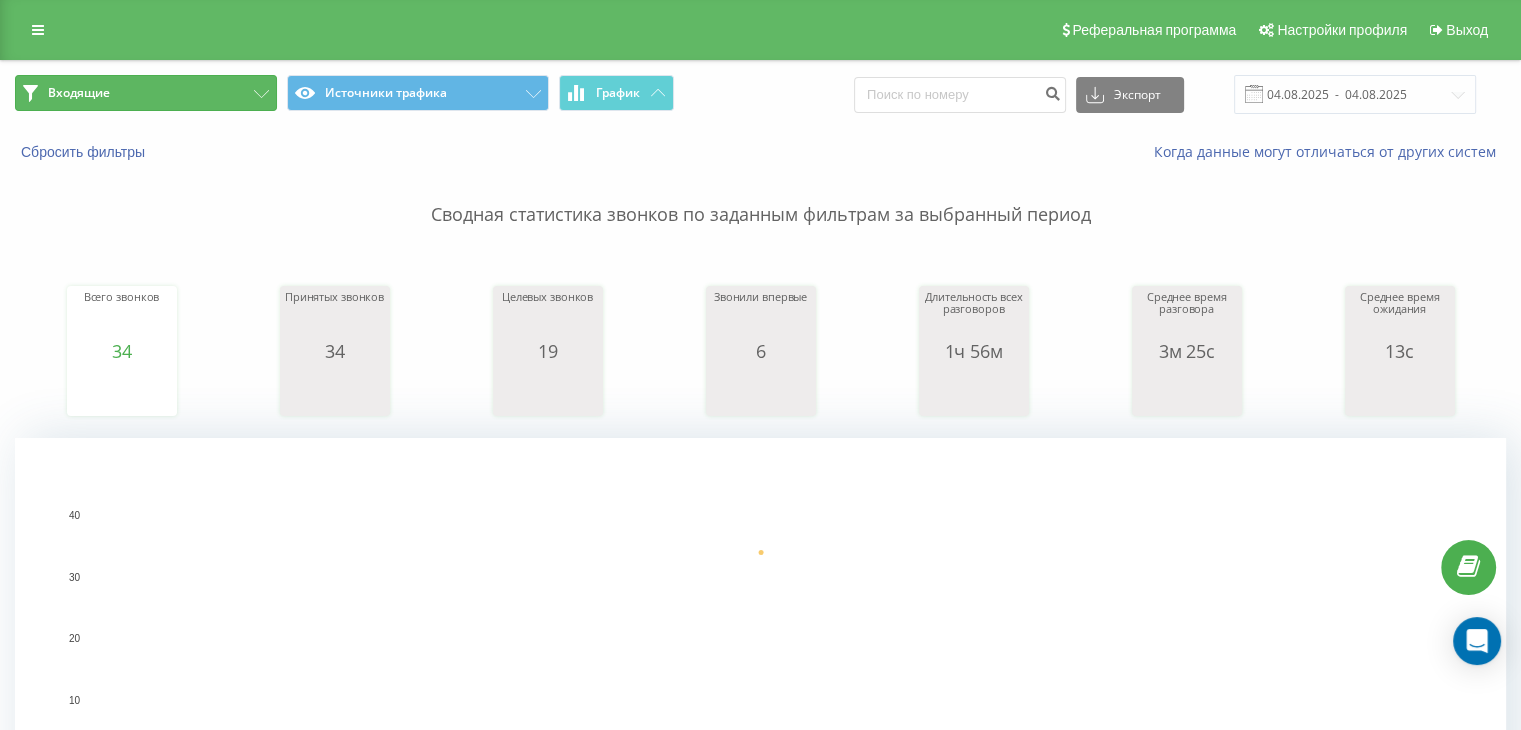 click on "Входящие" at bounding box center (146, 93) 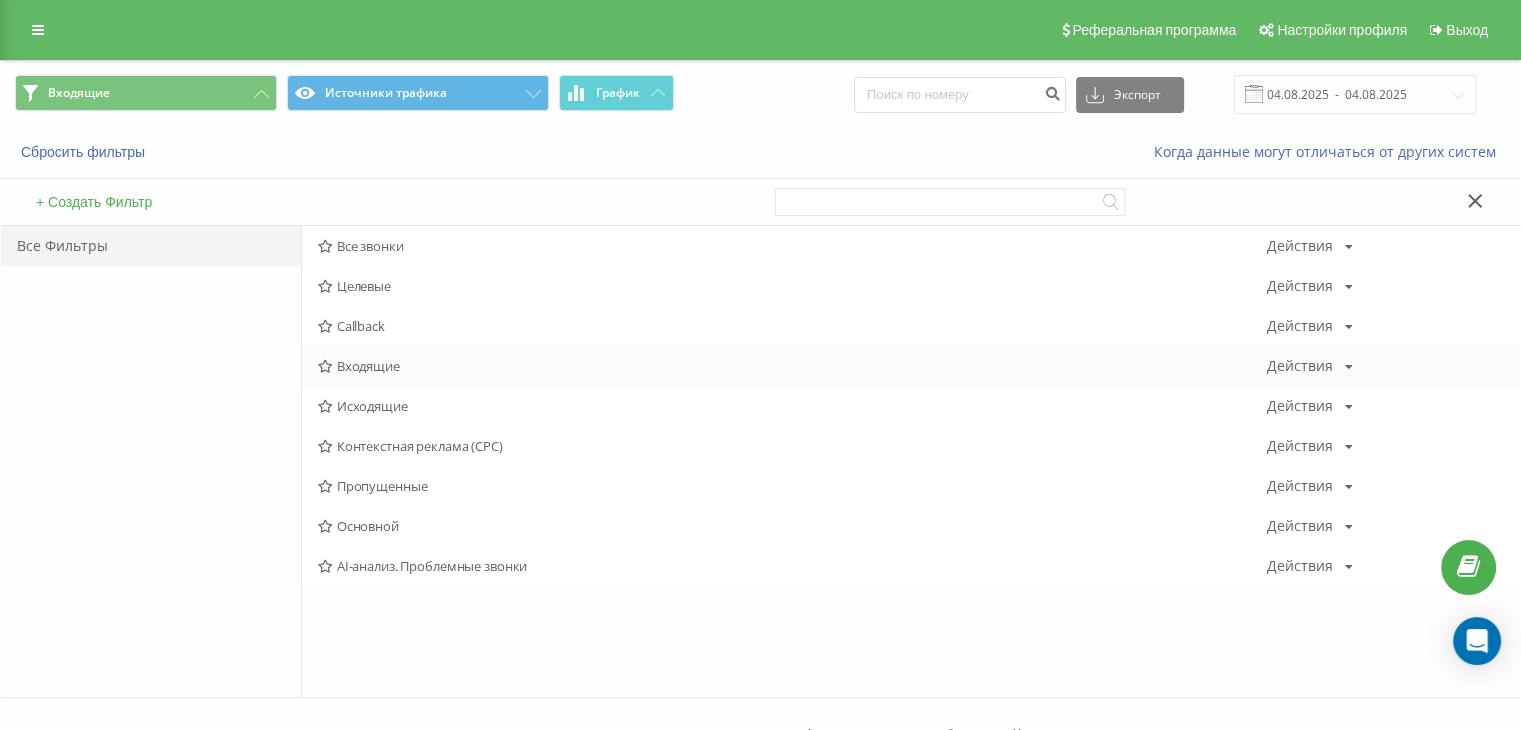 click on "Входящие" at bounding box center (792, 366) 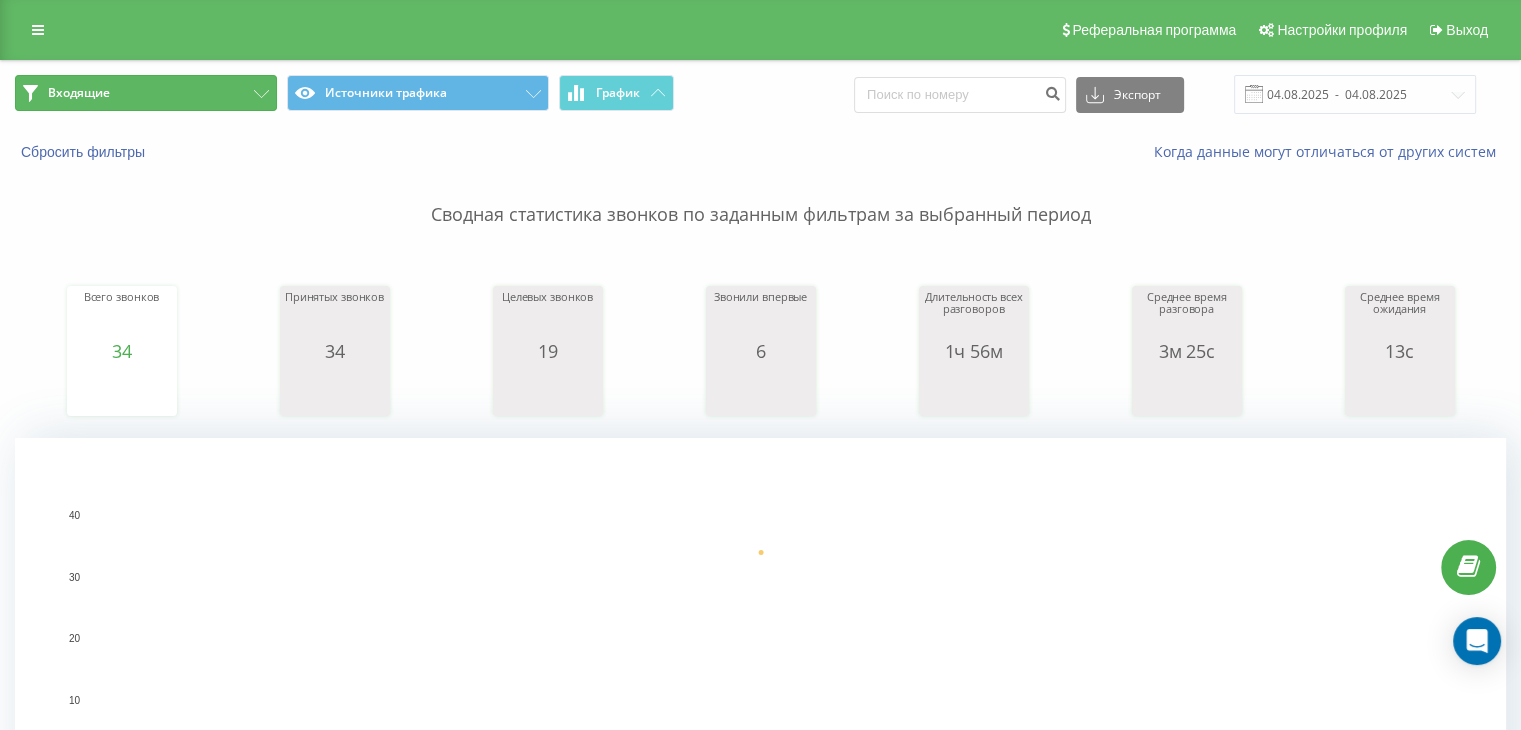click on "Входящие" at bounding box center [146, 93] 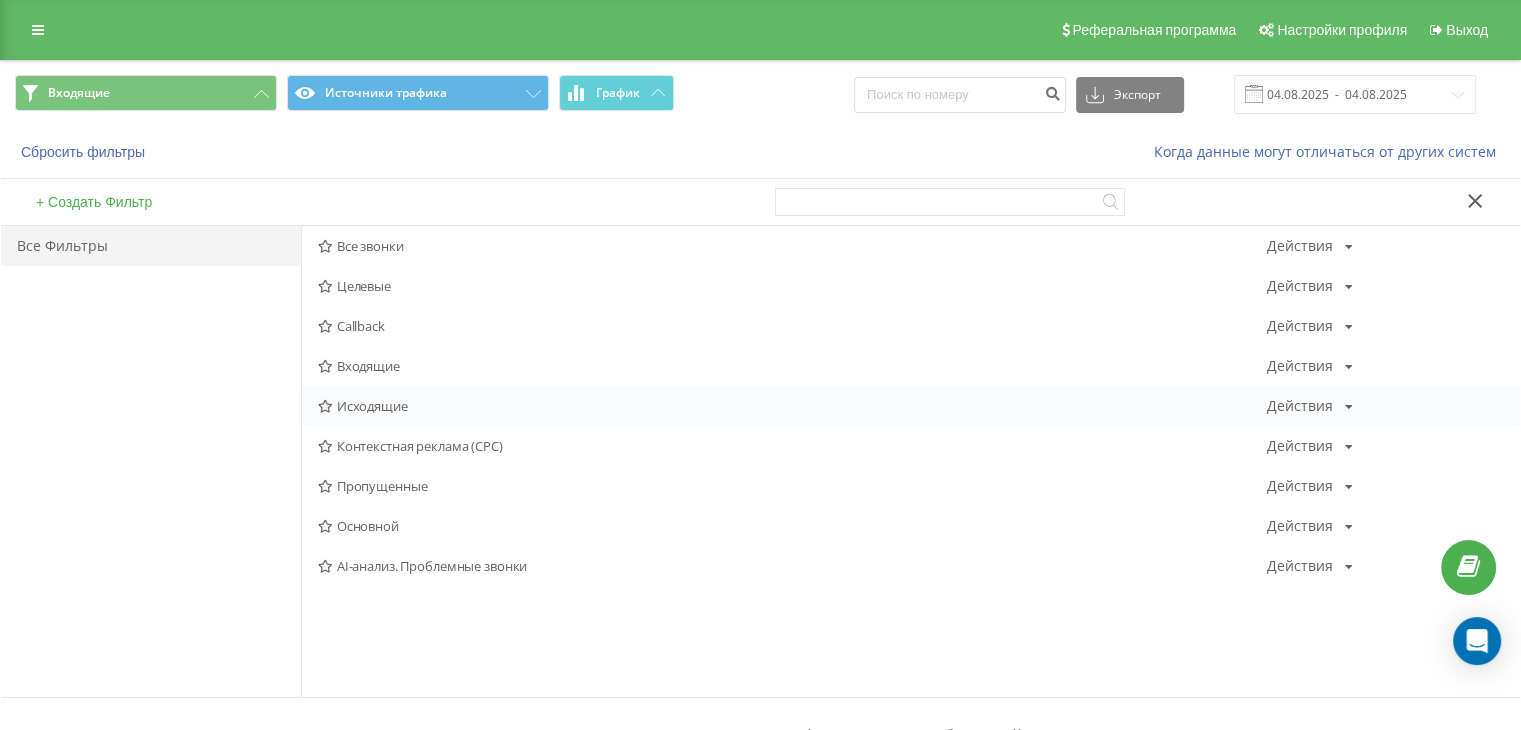 click on "Исходящие" at bounding box center [792, 406] 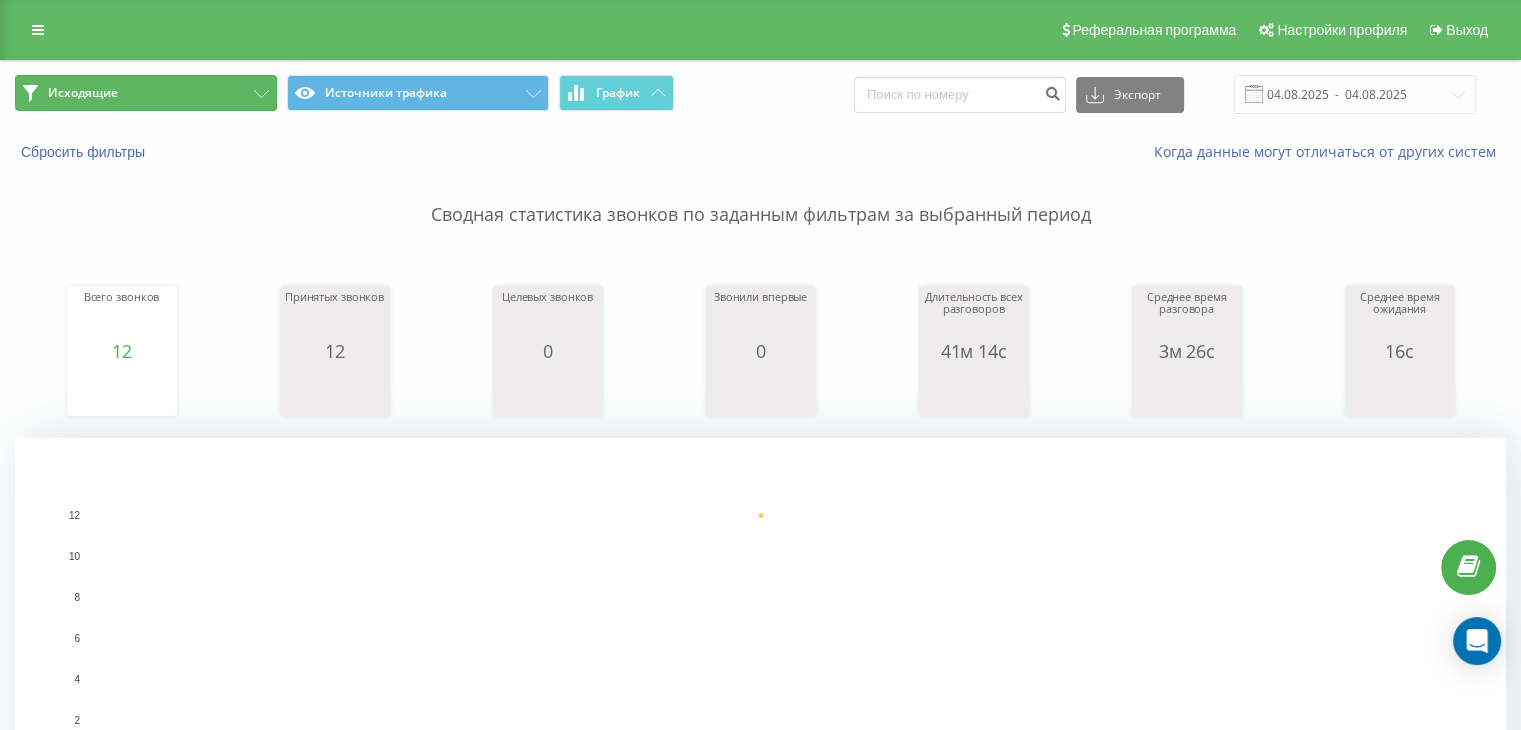 click on "Исходящие" at bounding box center [146, 93] 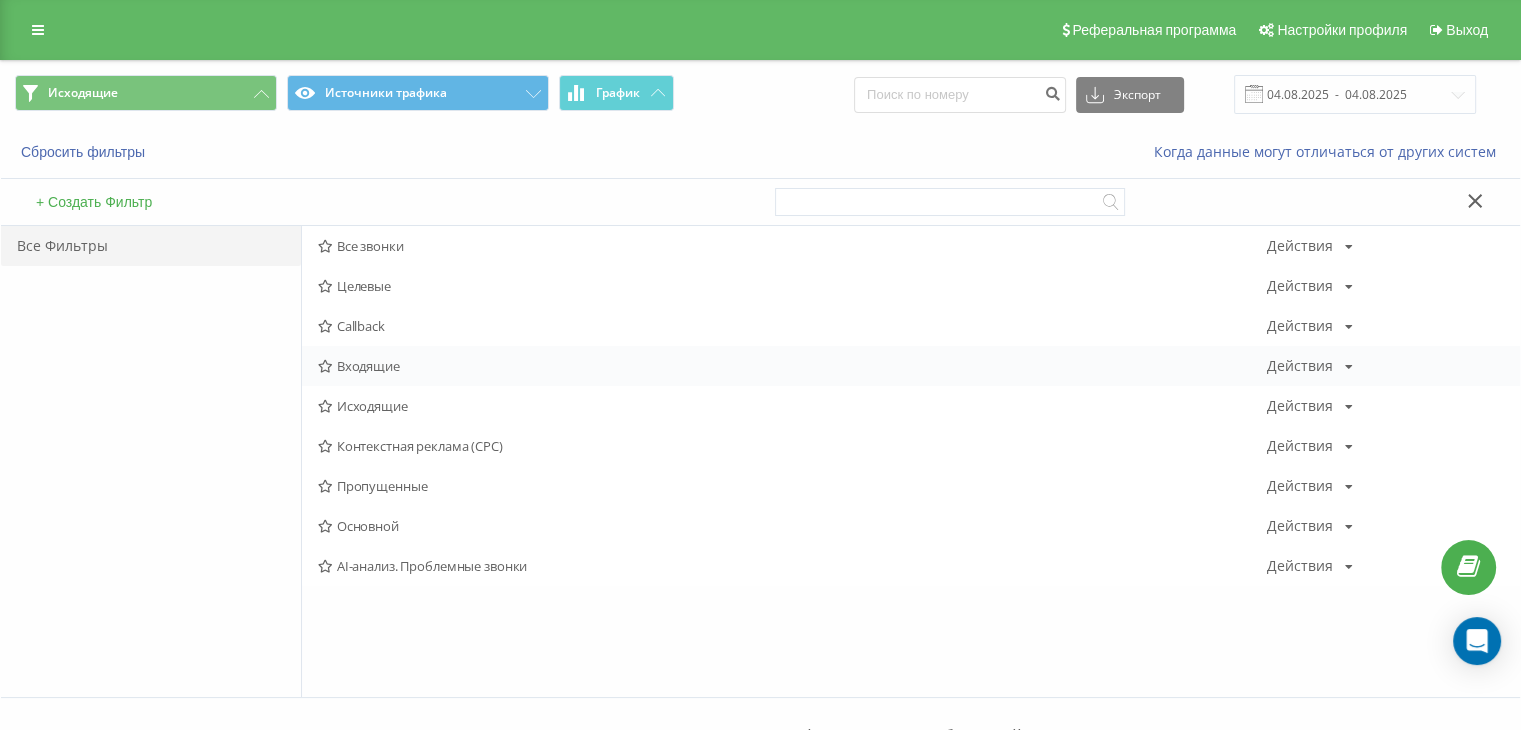 click on "Входящие Действия Редактировать Копировать Удалить По умолчанию Поделиться" at bounding box center [911, 366] 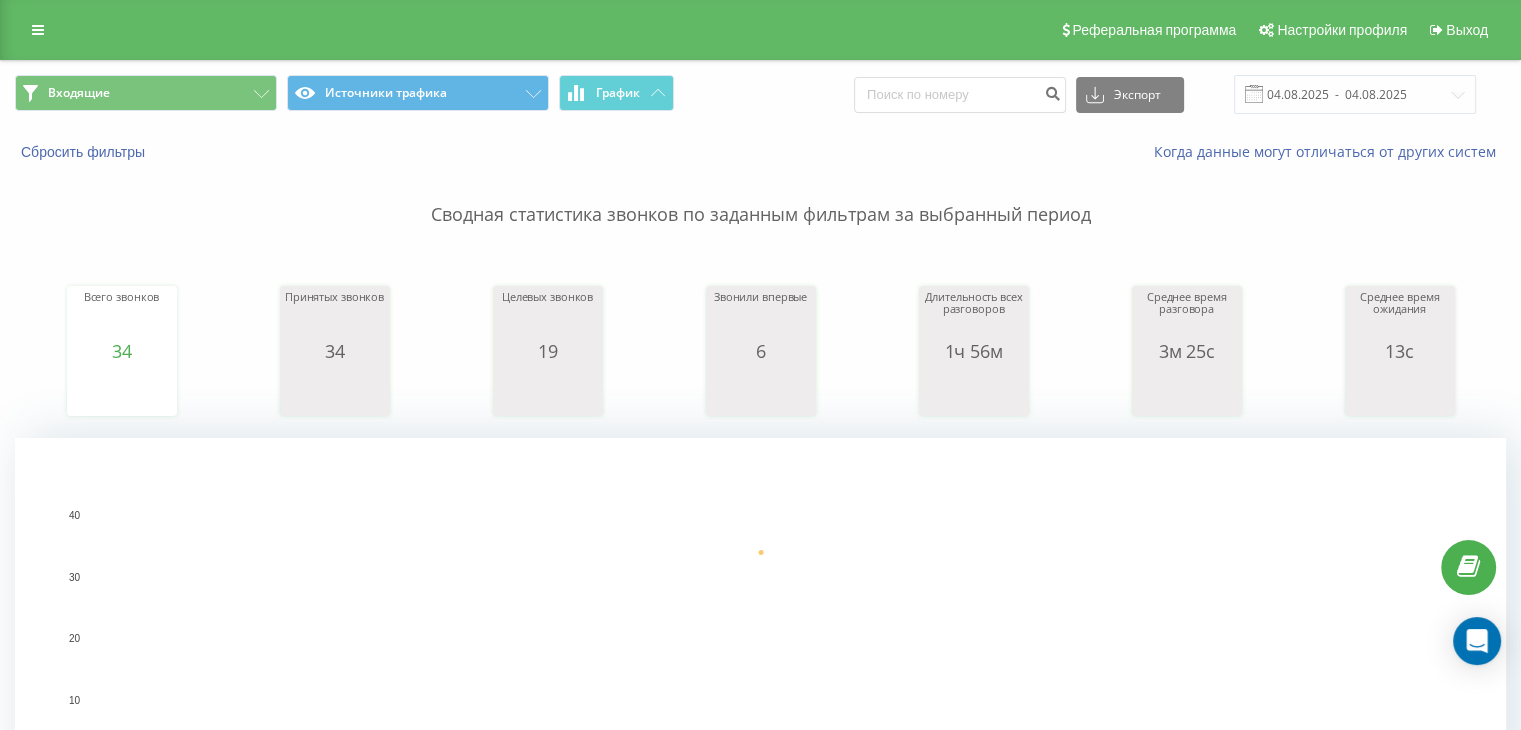click on "Входящие Источники трафика График Экспорт .csv .xls .xlsx 04.08.2025  -  04.08.2025" at bounding box center [760, 94] 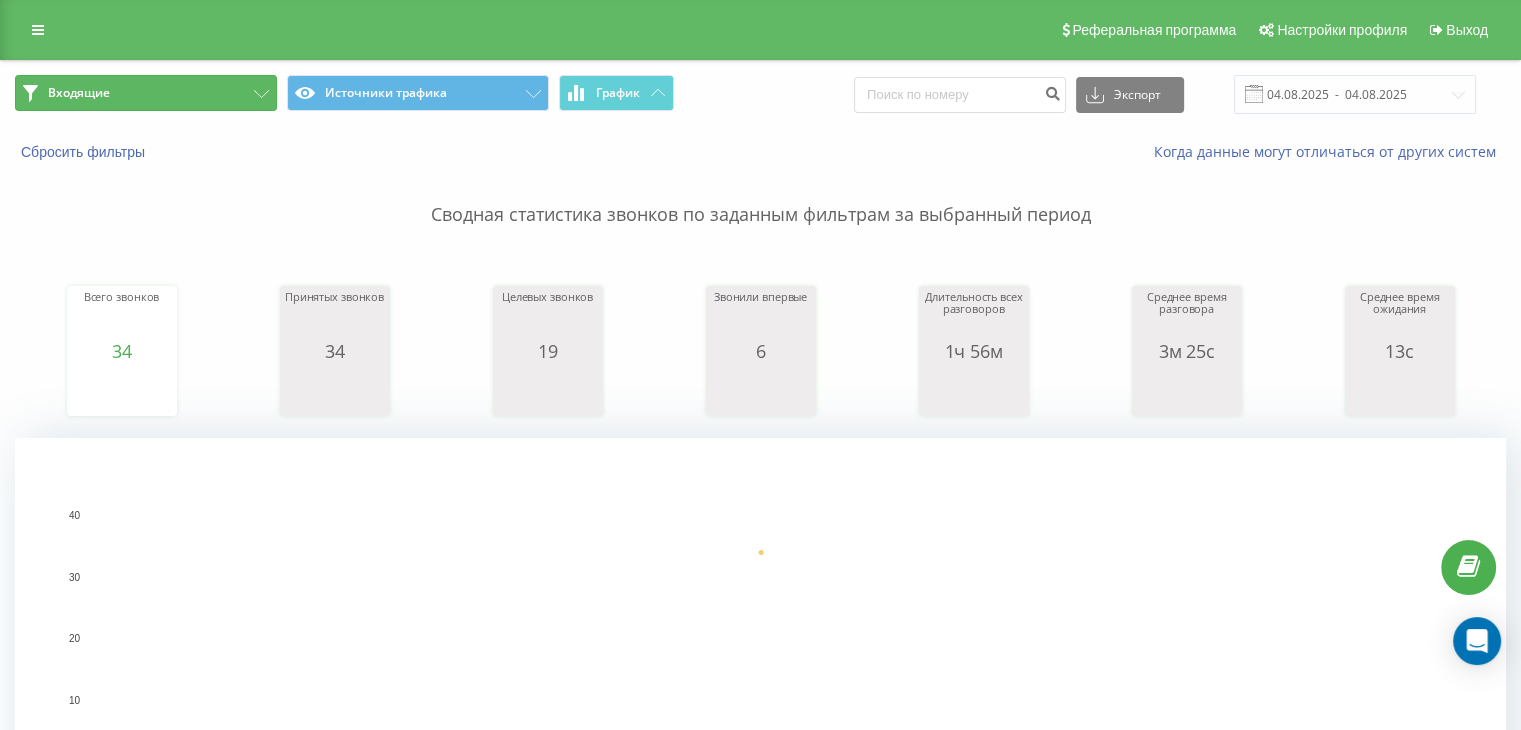 click on "Входящие" at bounding box center (146, 93) 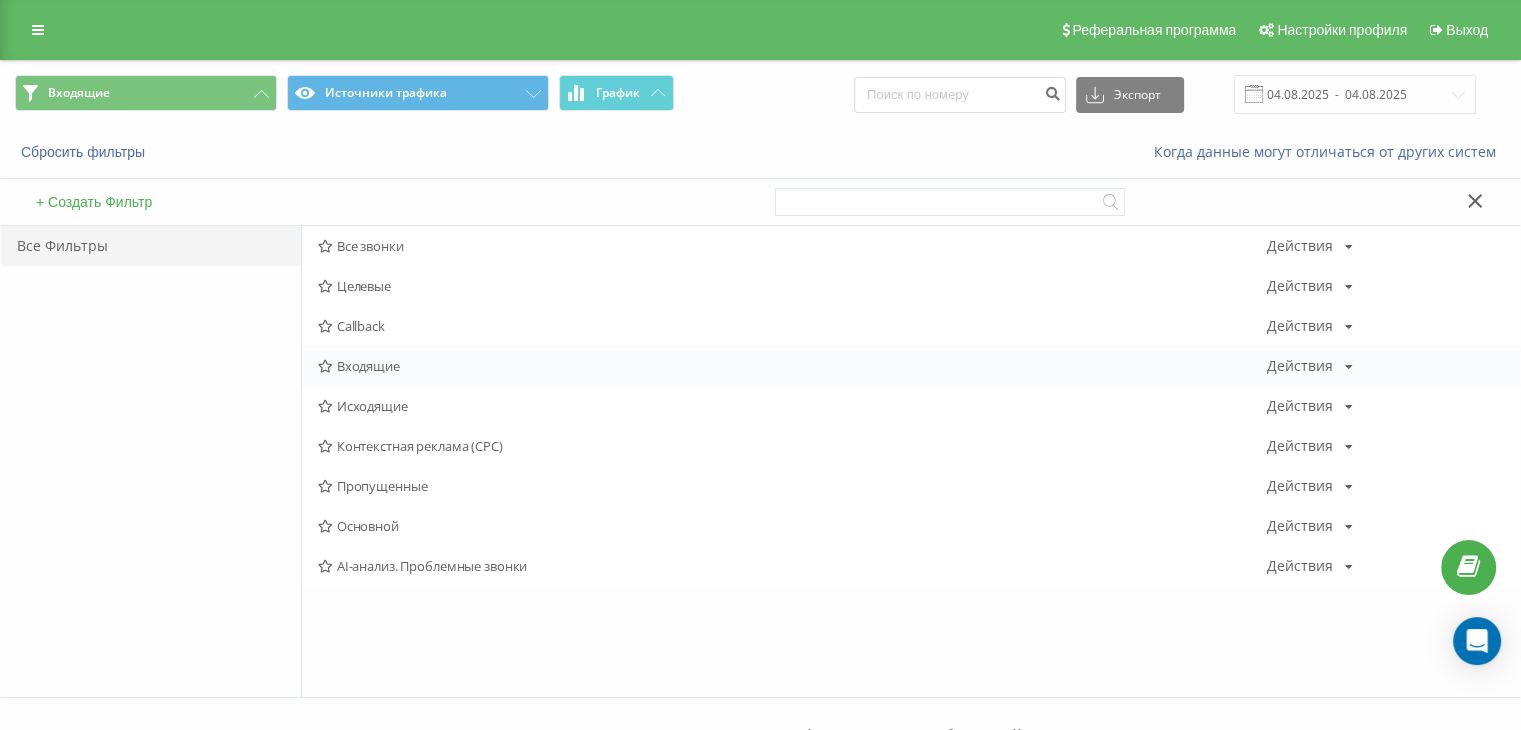 click on "Входящие" at bounding box center [792, 366] 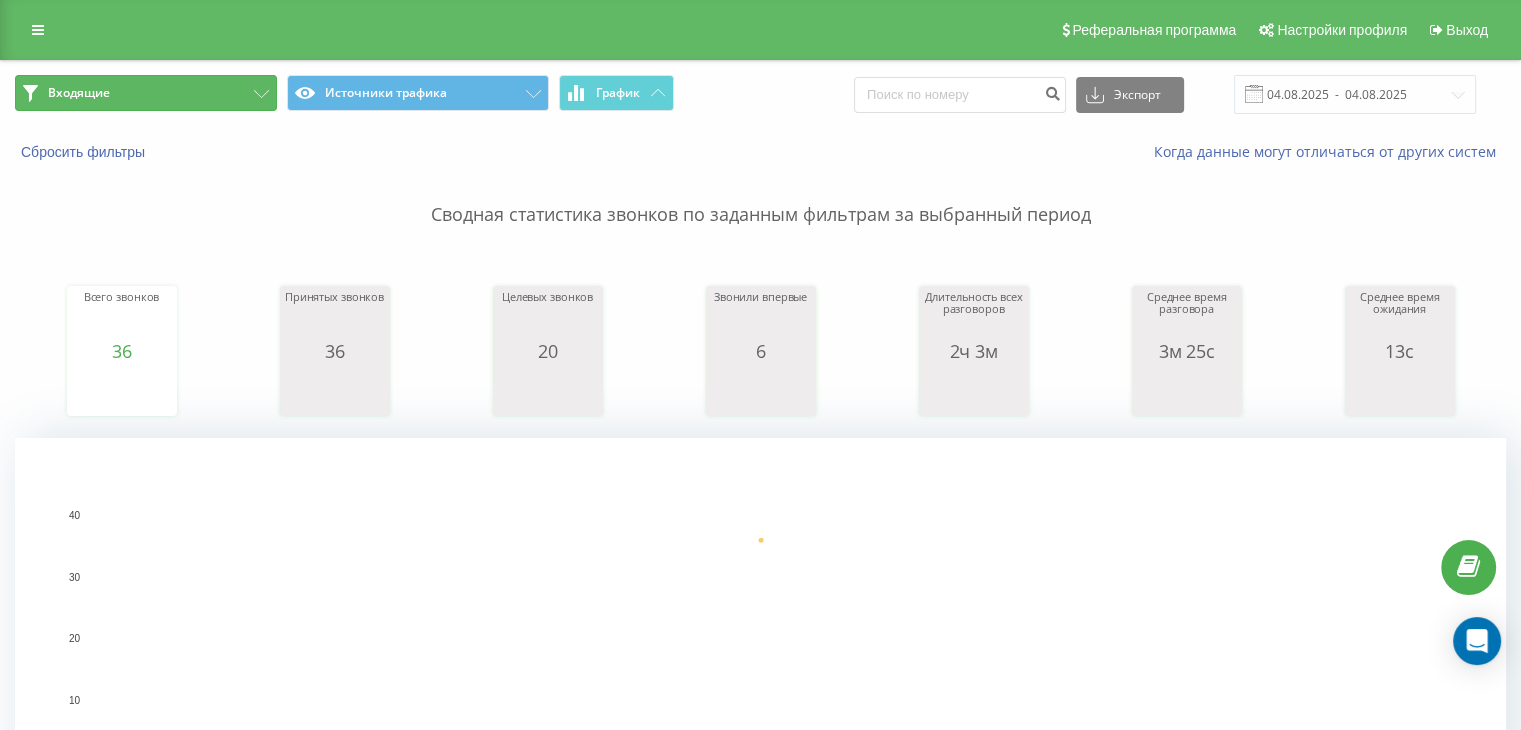 click 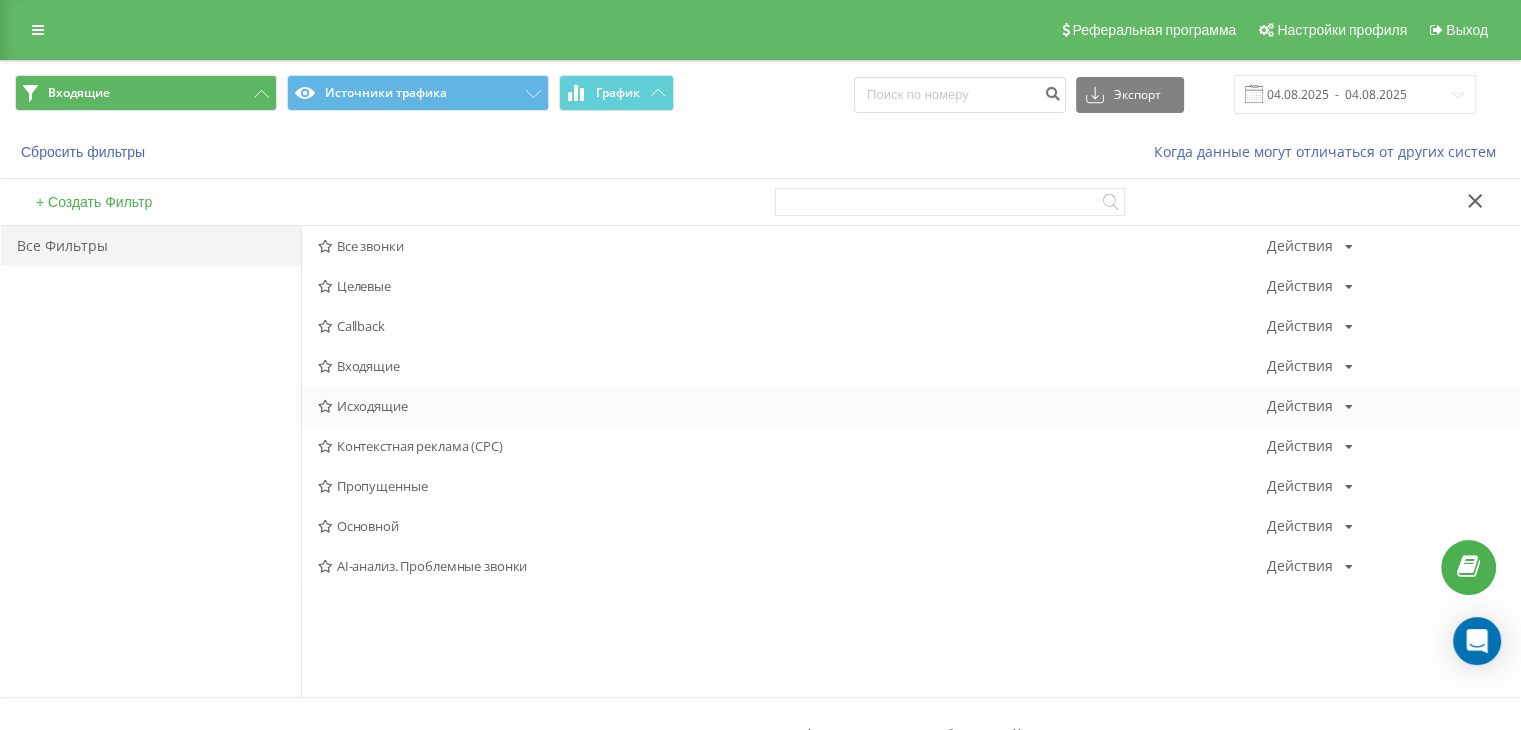click on "Исходящие" at bounding box center [792, 406] 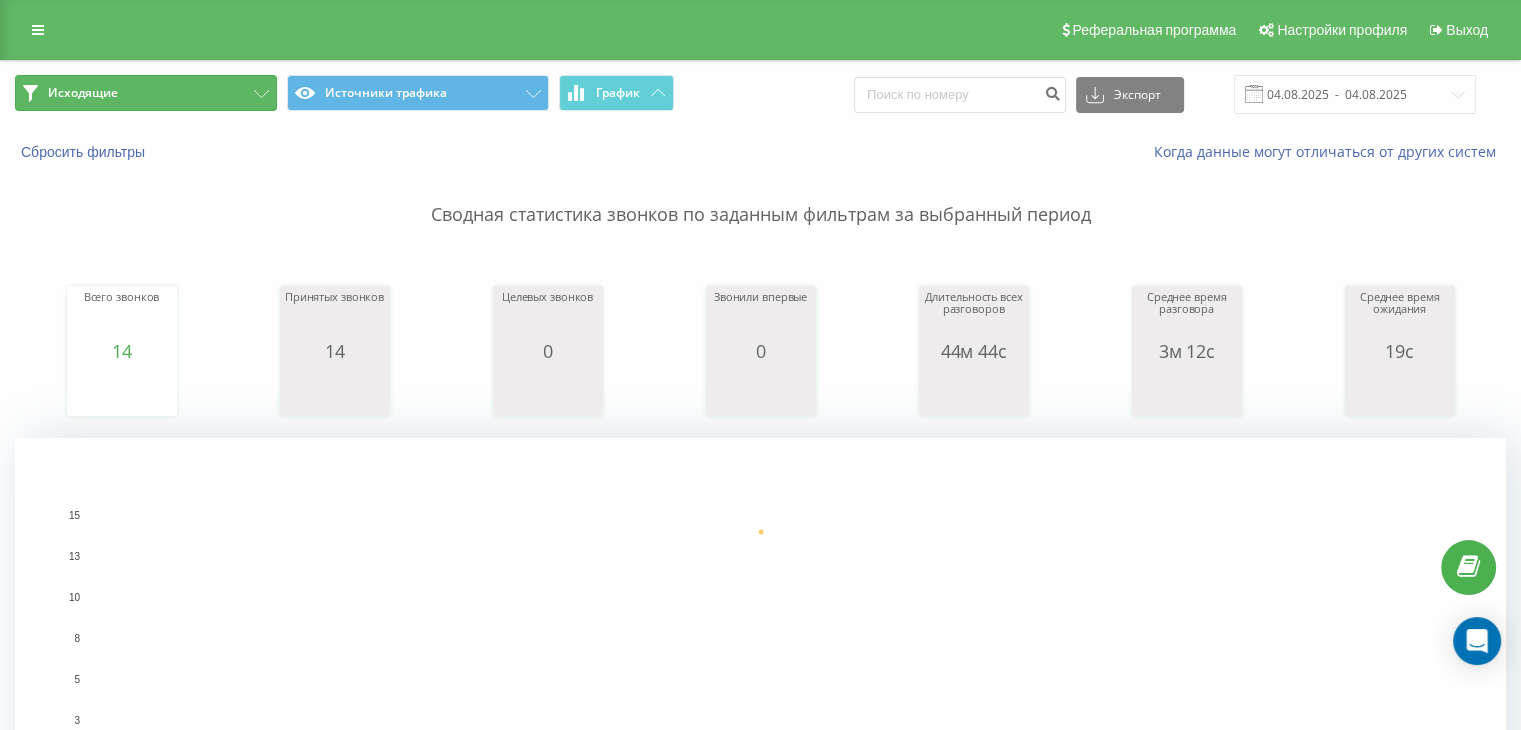 click on "Исходящие" at bounding box center [146, 93] 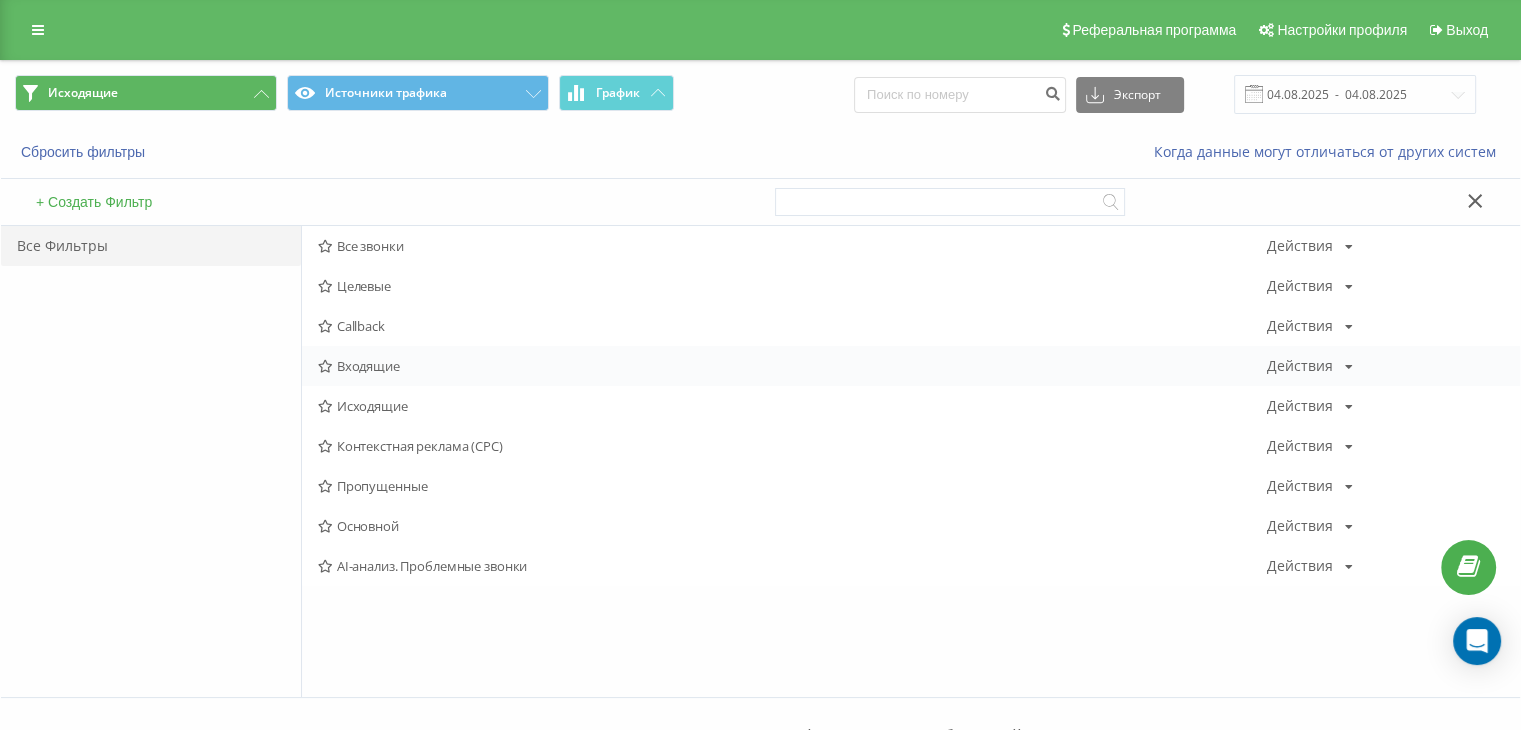 click on "Входящие" at bounding box center [792, 366] 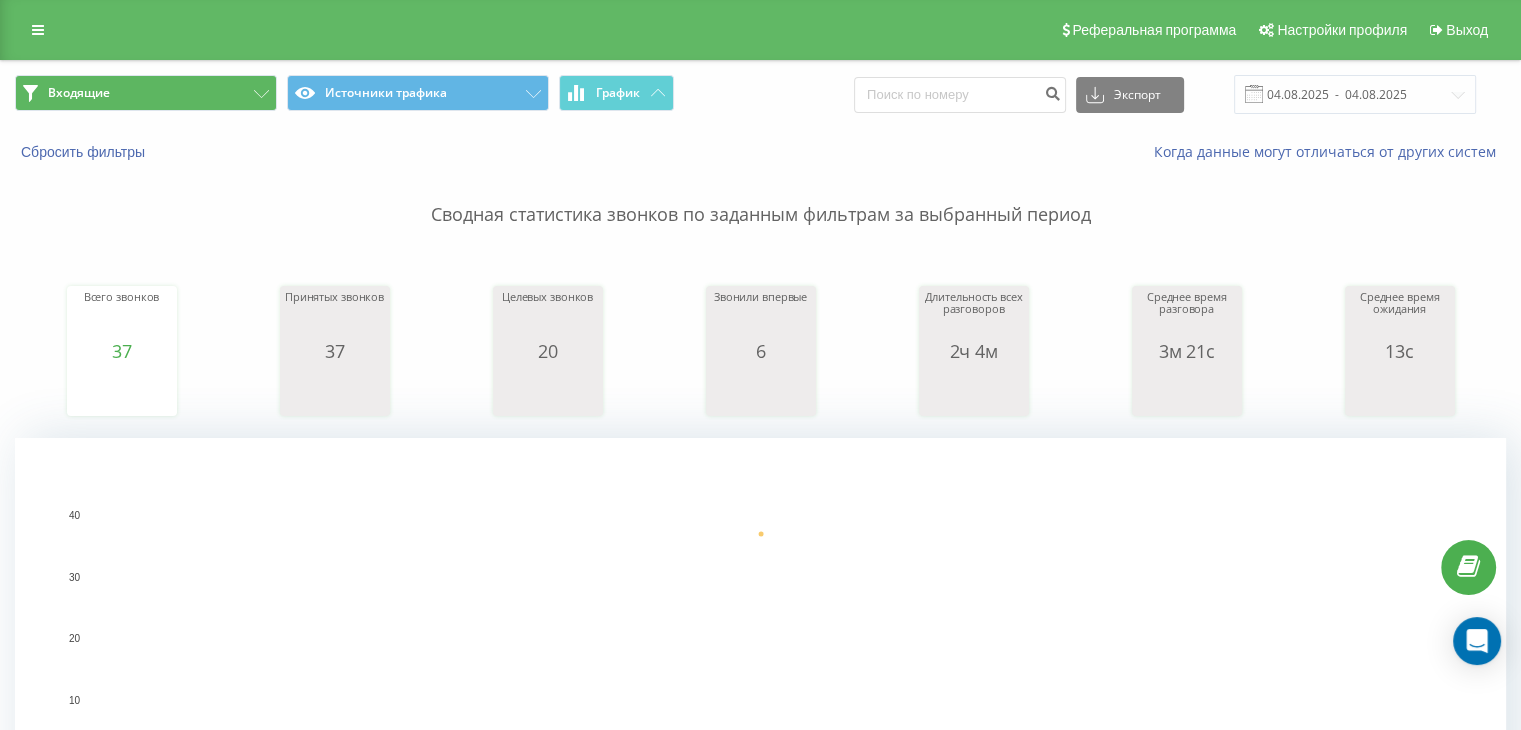 click on "Входящие Источники трафика График Экспорт .csv .xls .xlsx 04.08.2025  -  04.08.2025" at bounding box center (760, 94) 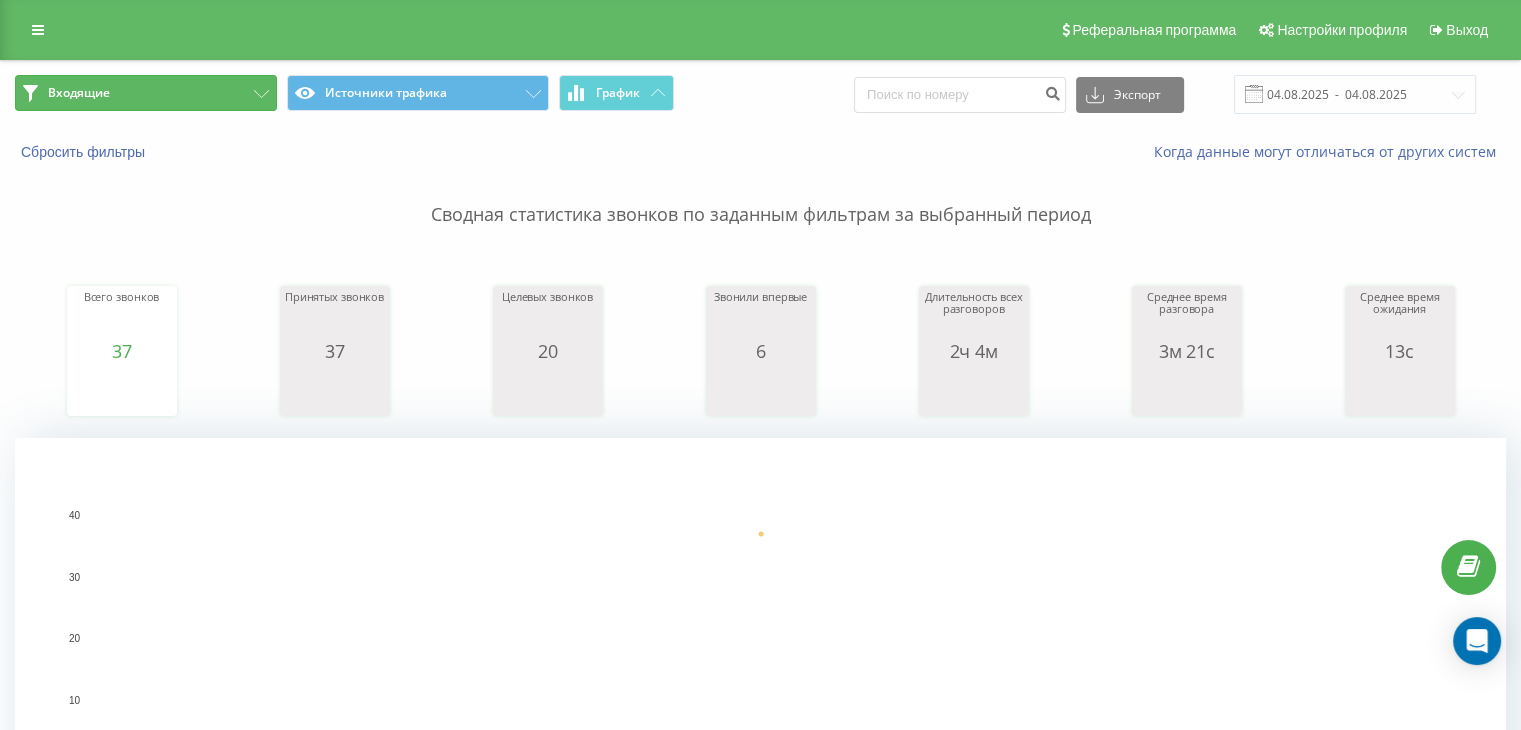 click on "Входящие" at bounding box center [146, 93] 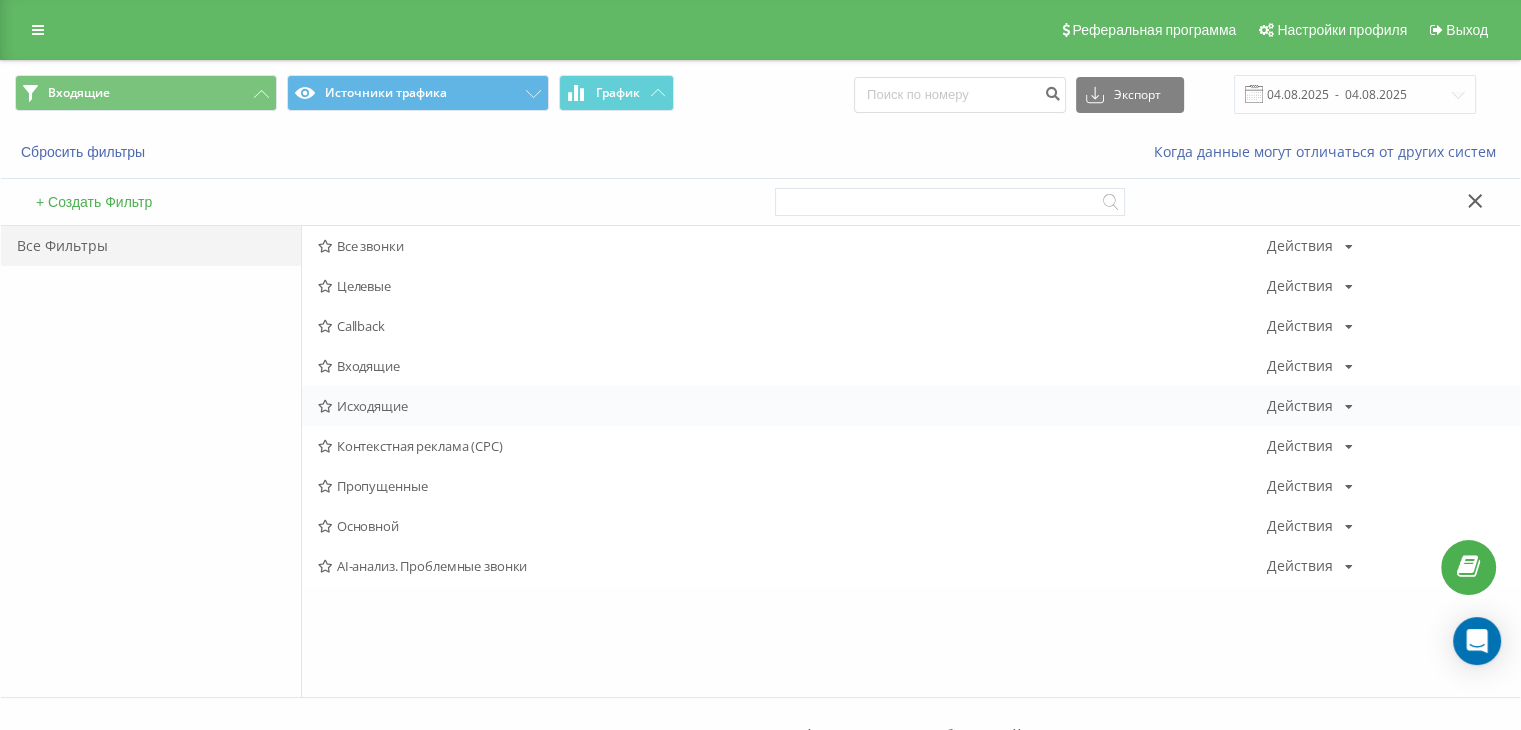 click on "Исходящие" at bounding box center (792, 406) 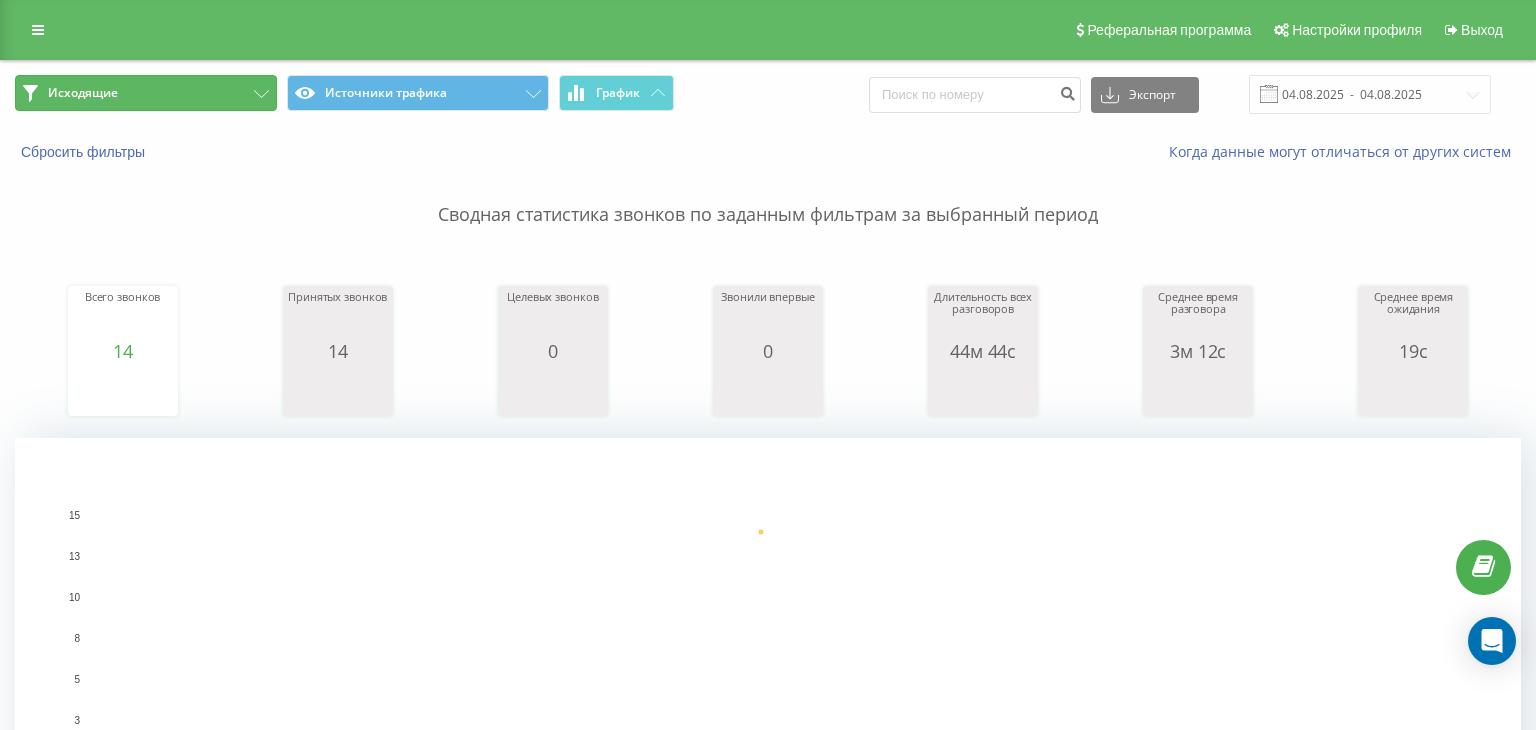 click on "Исходящие" at bounding box center [146, 93] 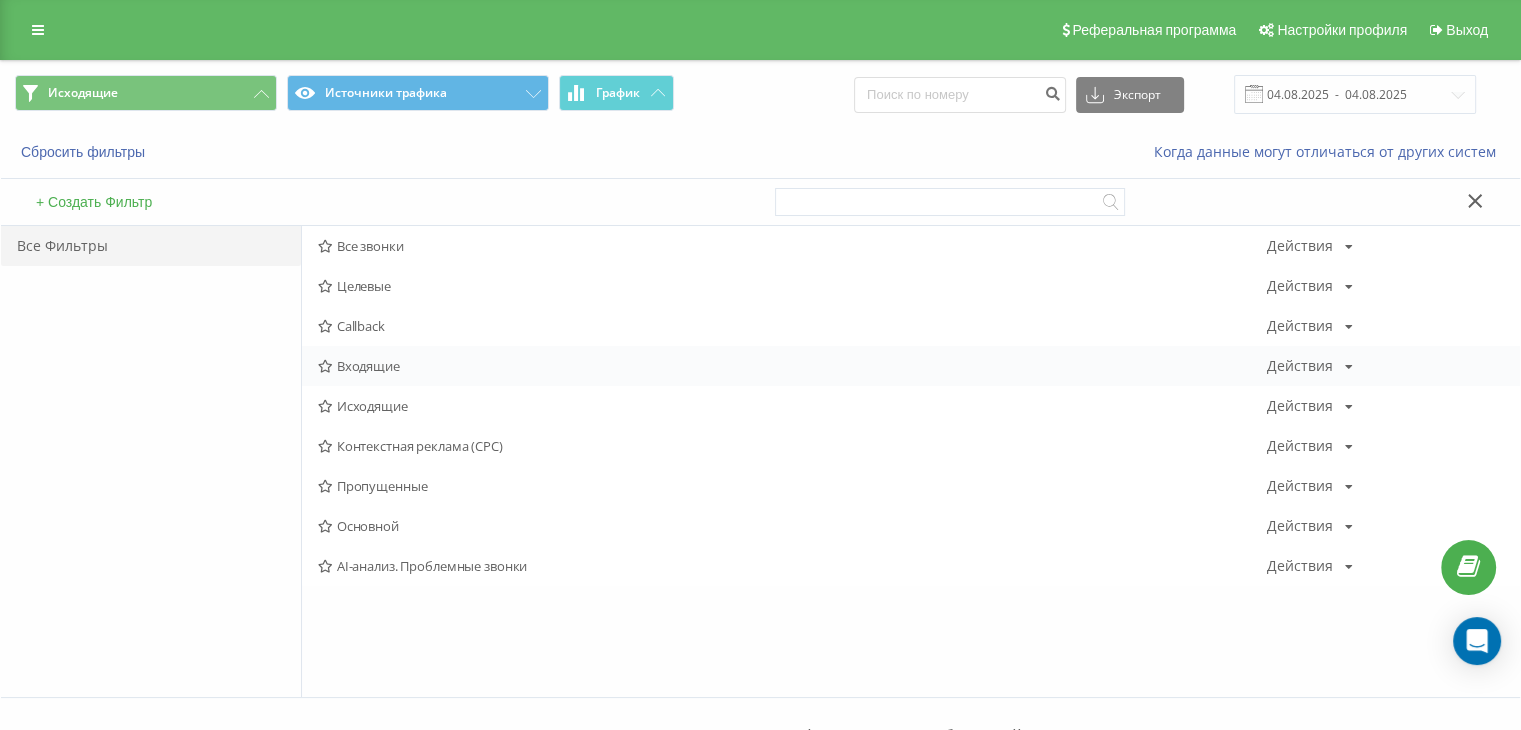 click on "Входящие Действия Редактировать Копировать Удалить По умолчанию Поделиться" at bounding box center [911, 366] 